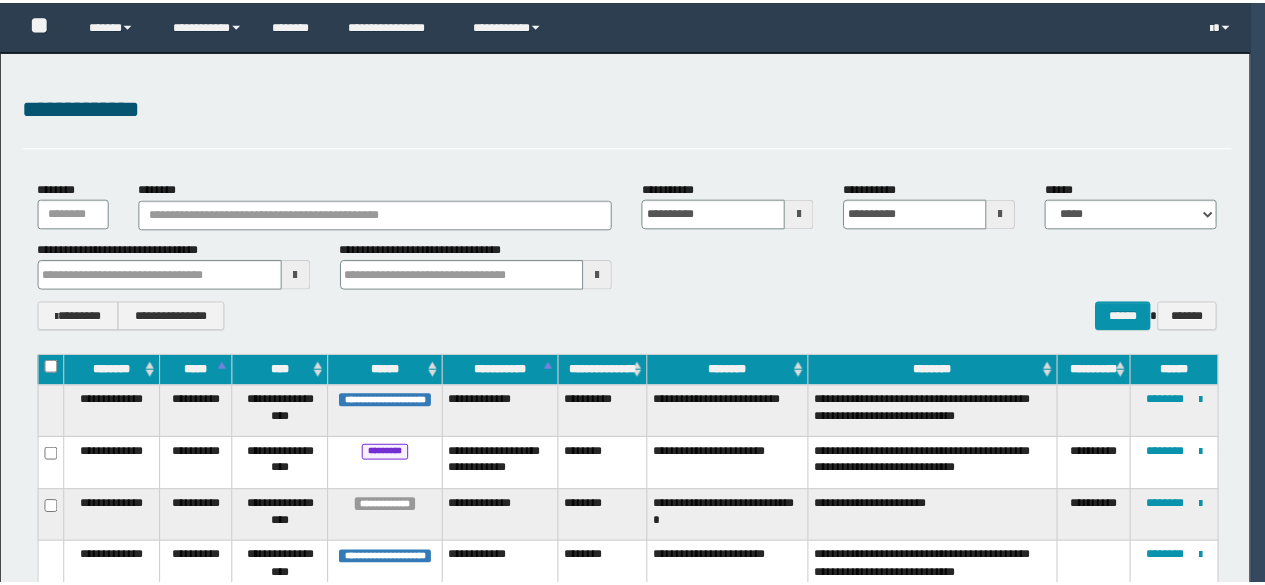 scroll, scrollTop: 0, scrollLeft: 0, axis: both 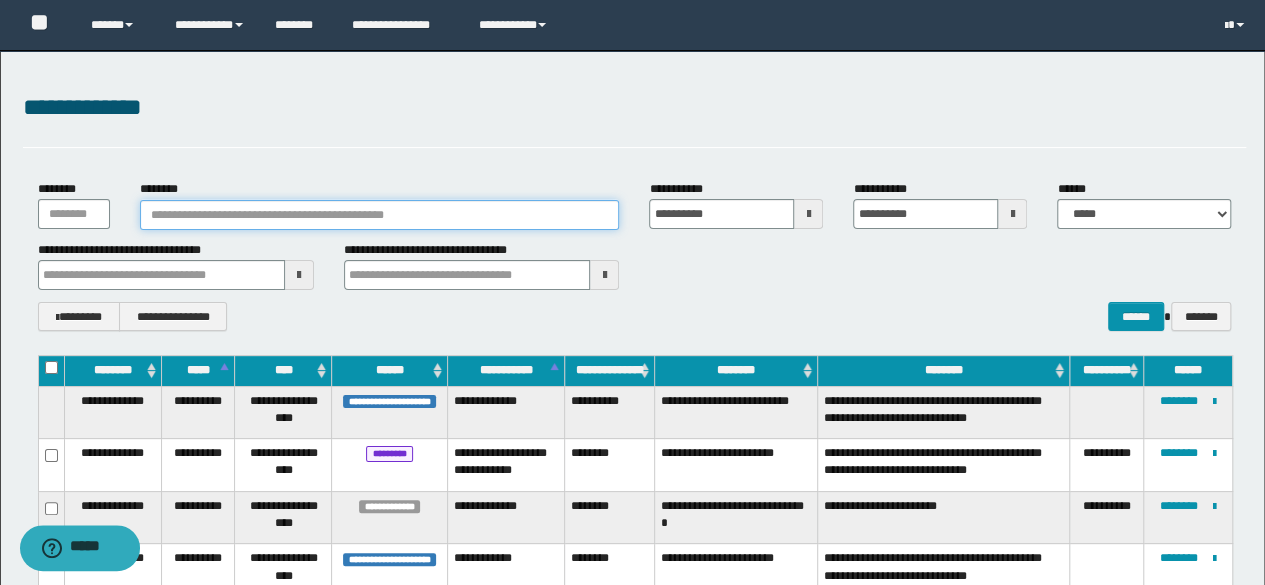 click on "********" at bounding box center [380, 215] 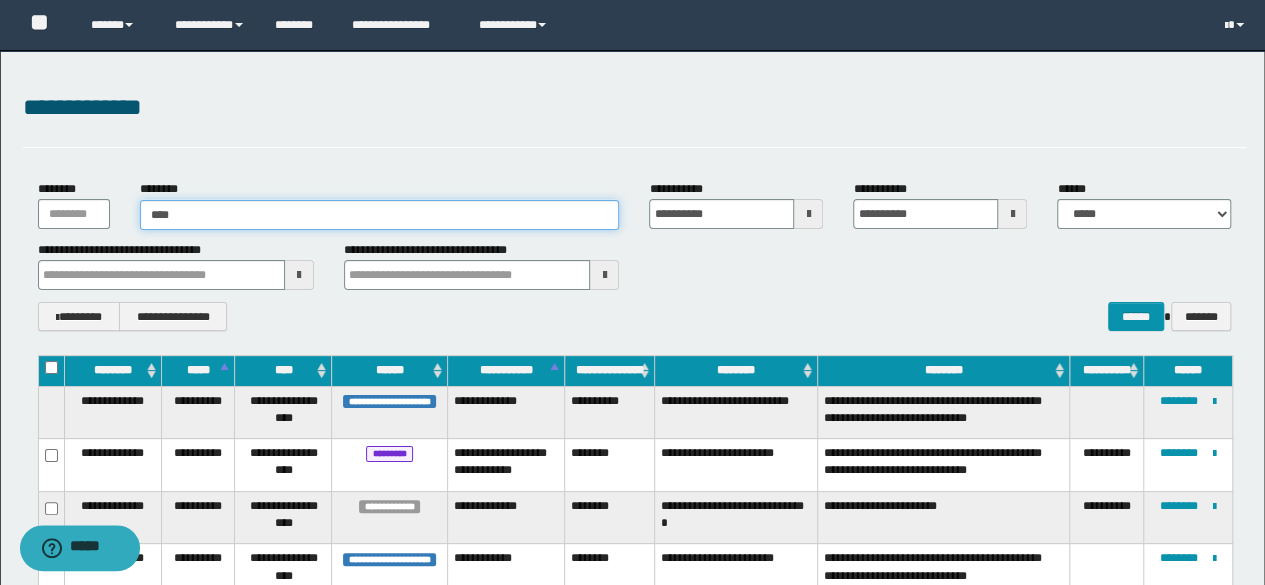 type on "*****" 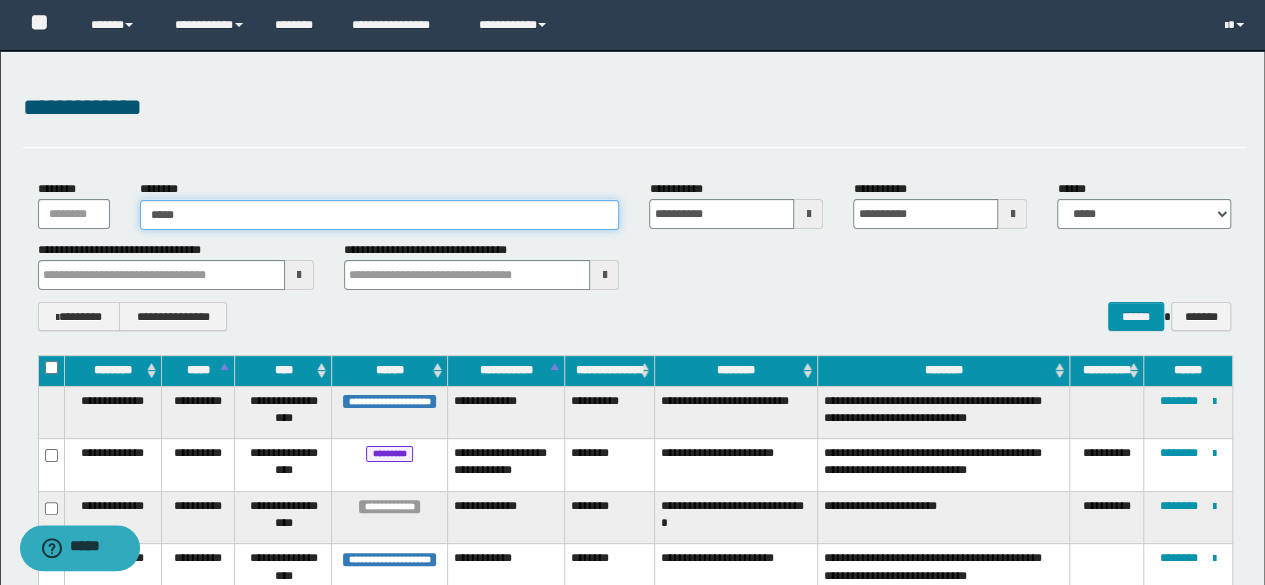 type on "*****" 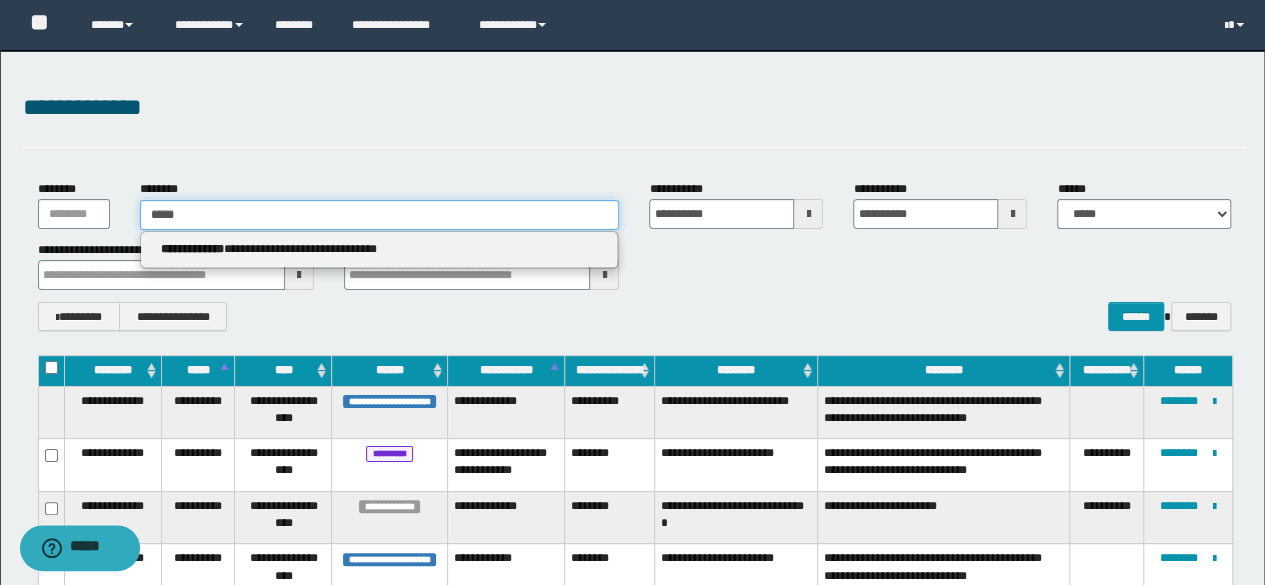 type 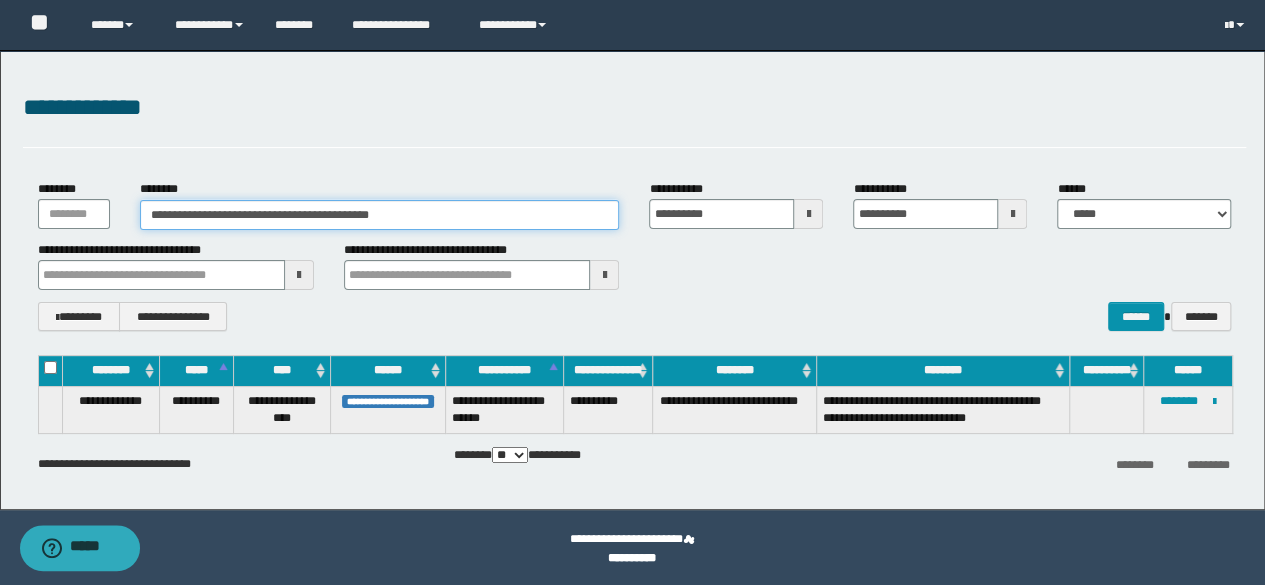 type on "**********" 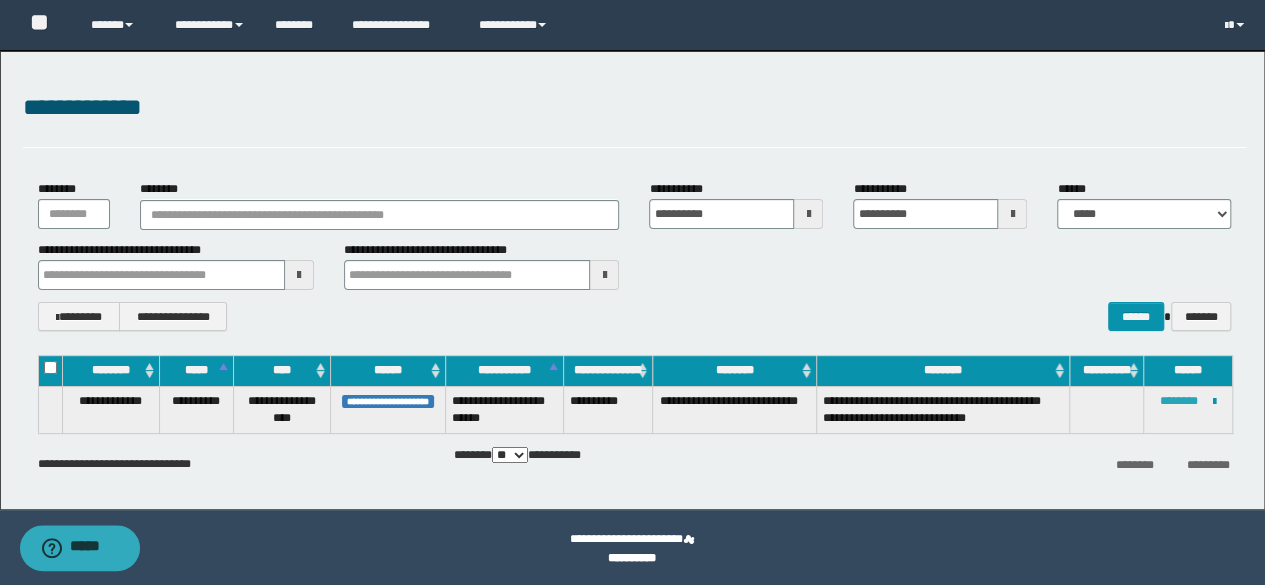 click on "********" at bounding box center [1179, 401] 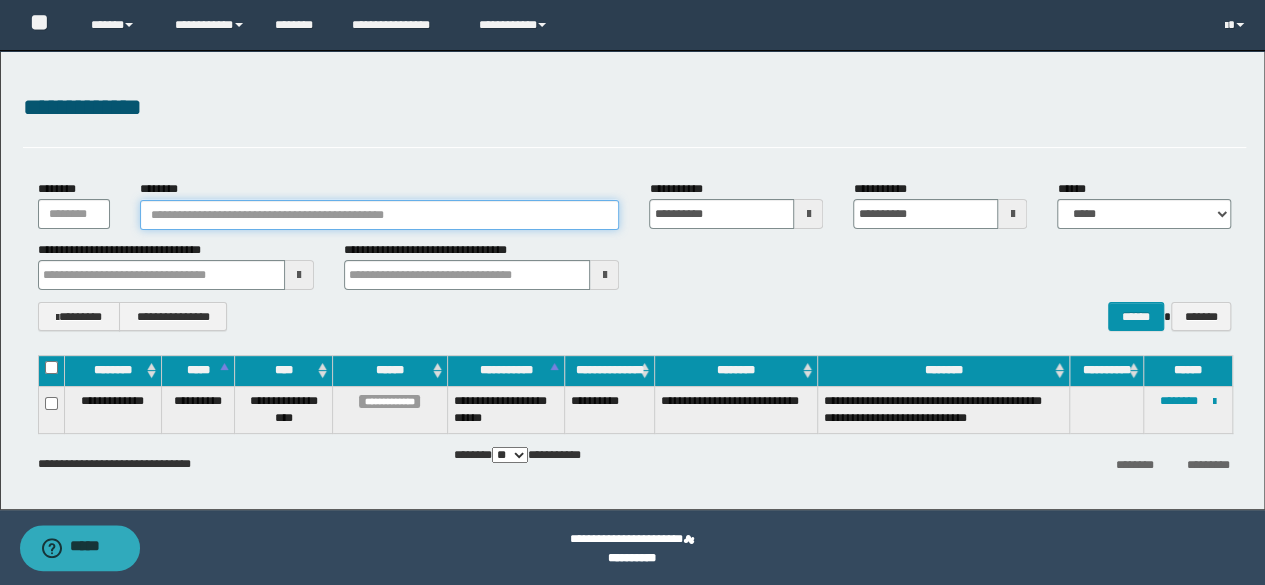 click on "********" at bounding box center (380, 215) 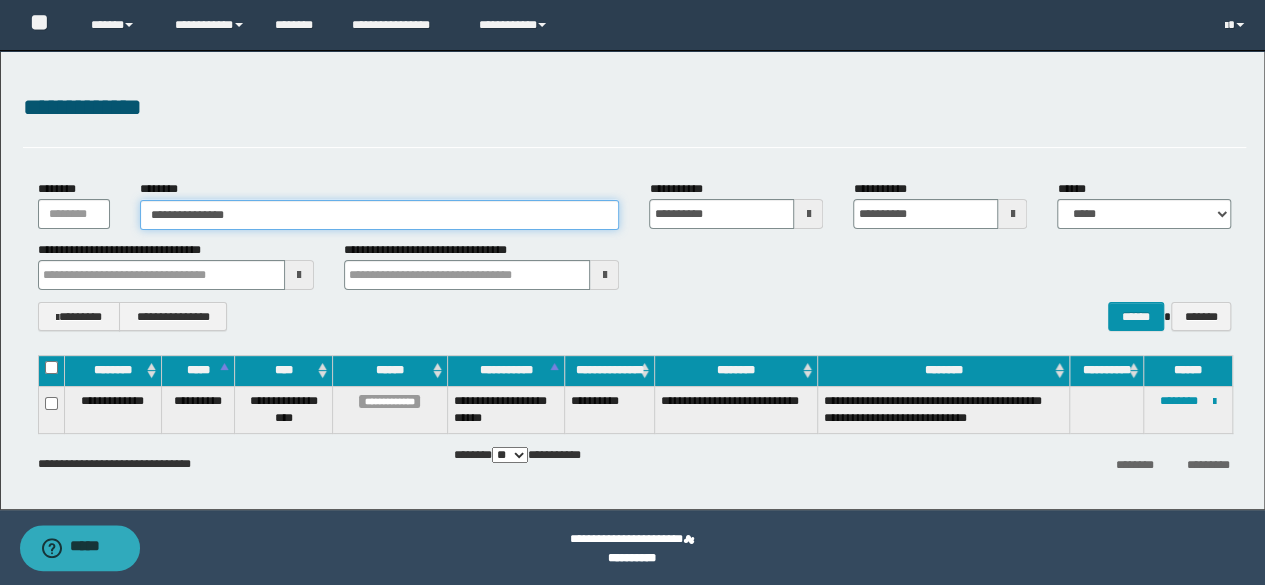 type on "**********" 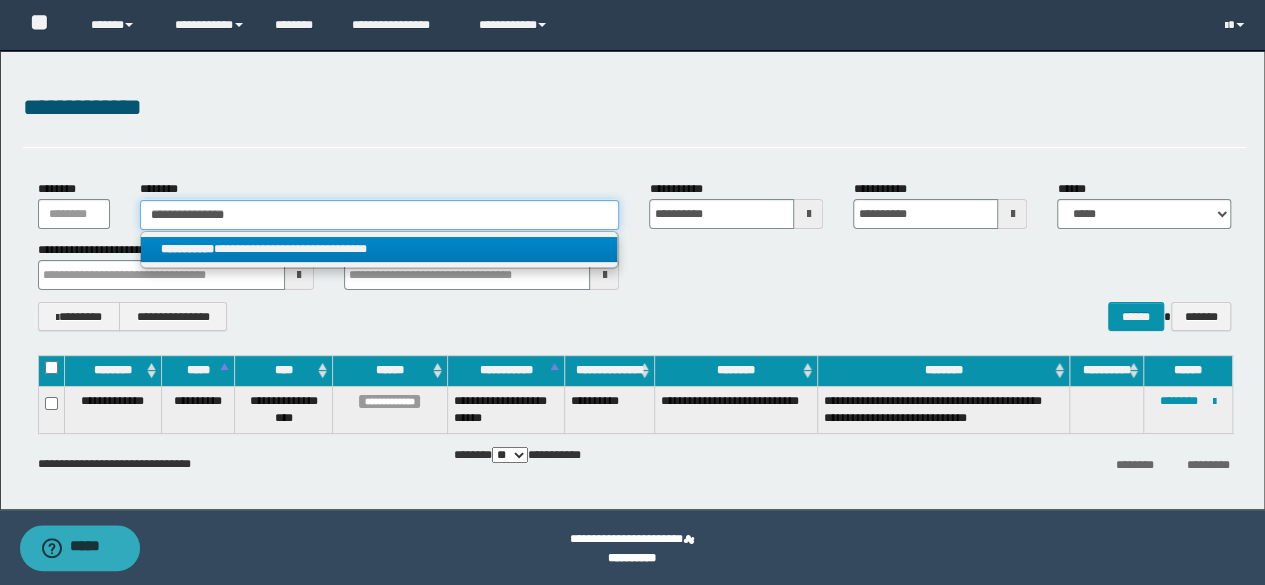 type 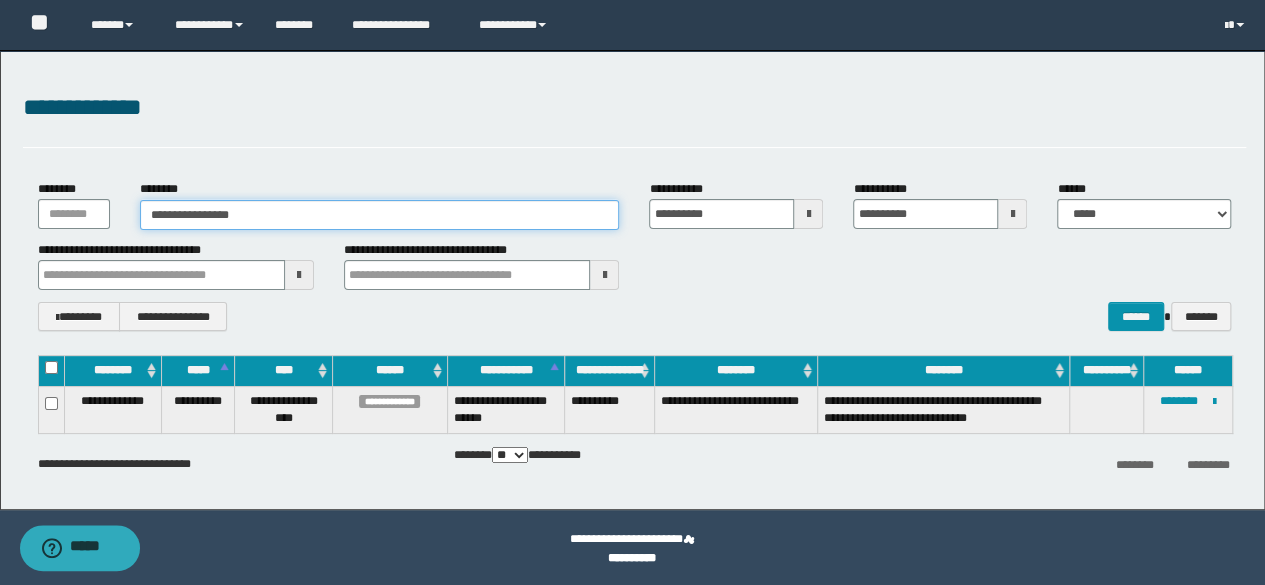 type on "**********" 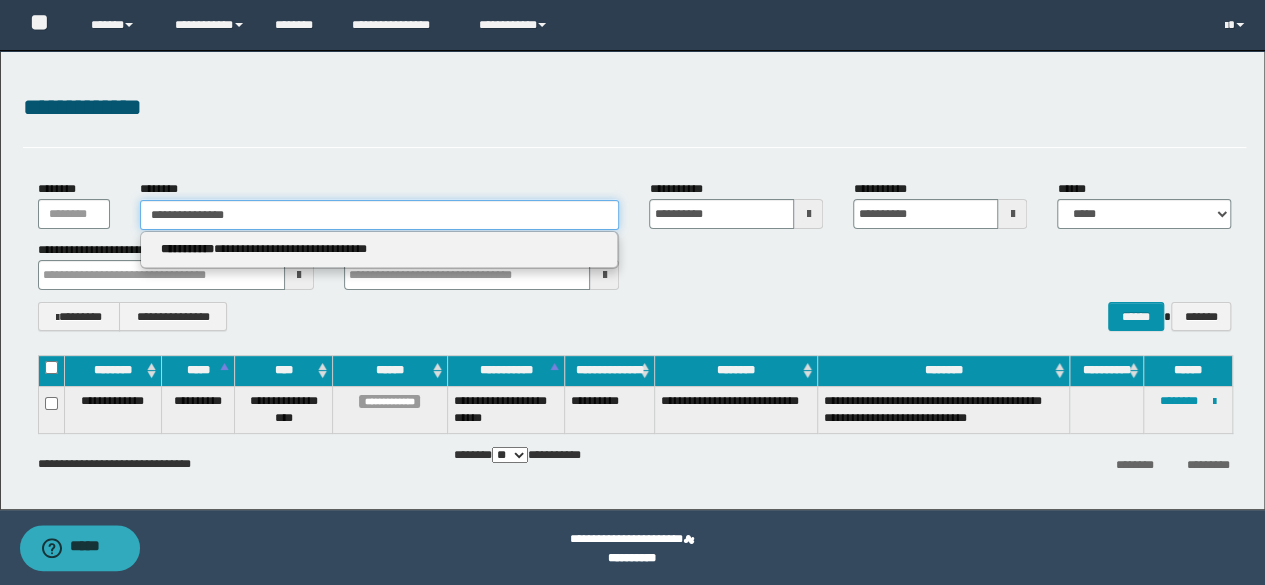 type on "**********" 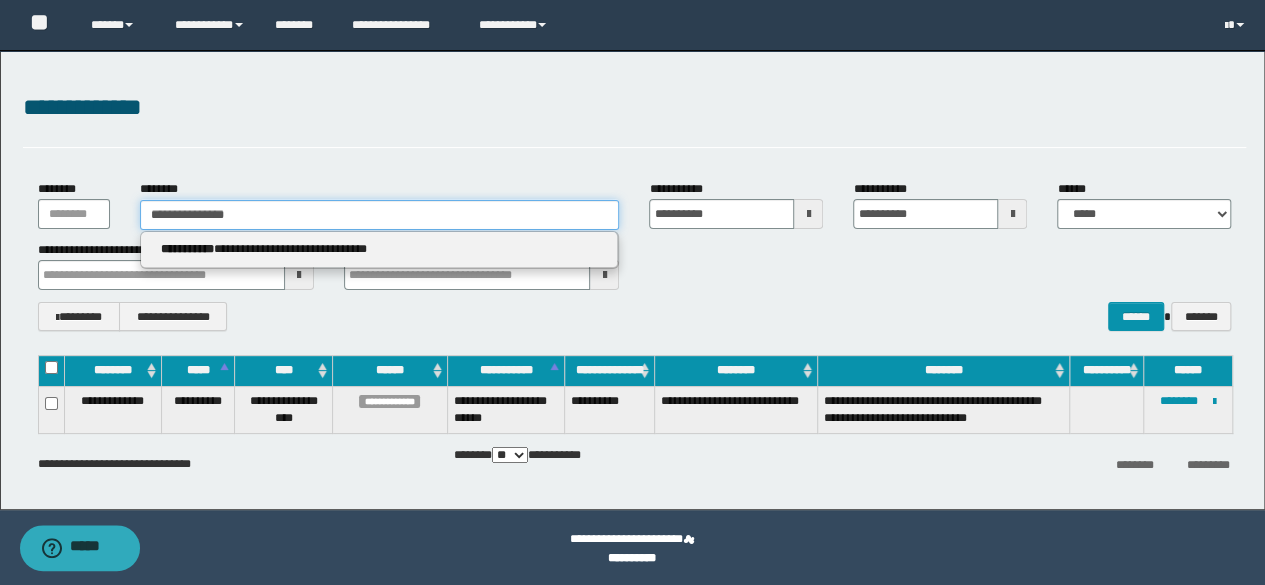 type 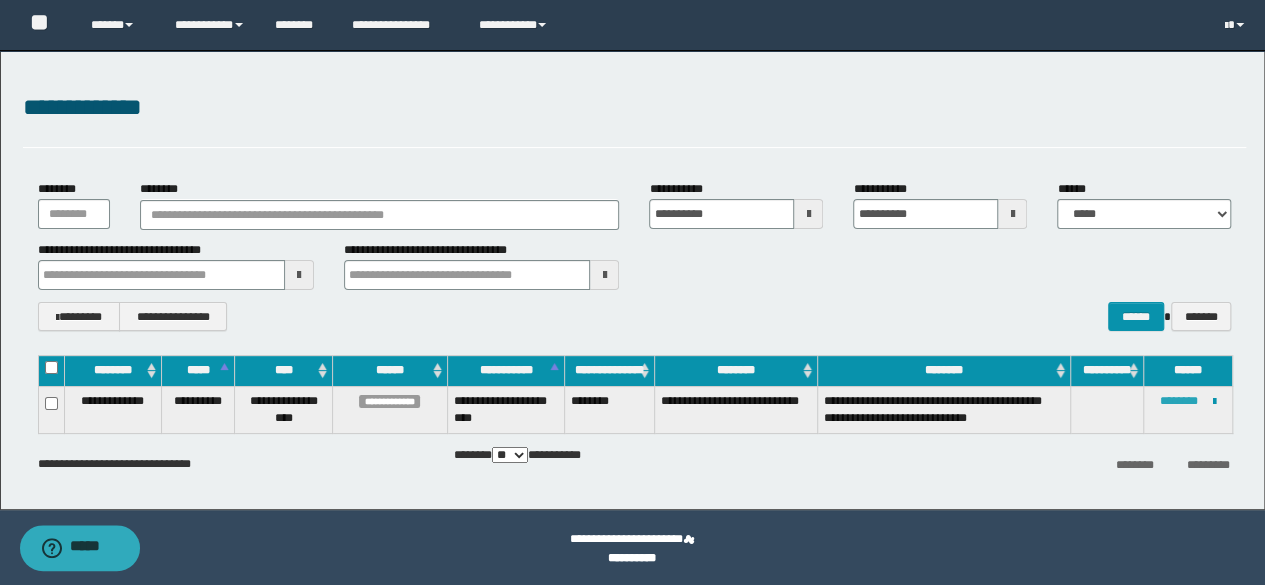 click on "********" at bounding box center [1179, 401] 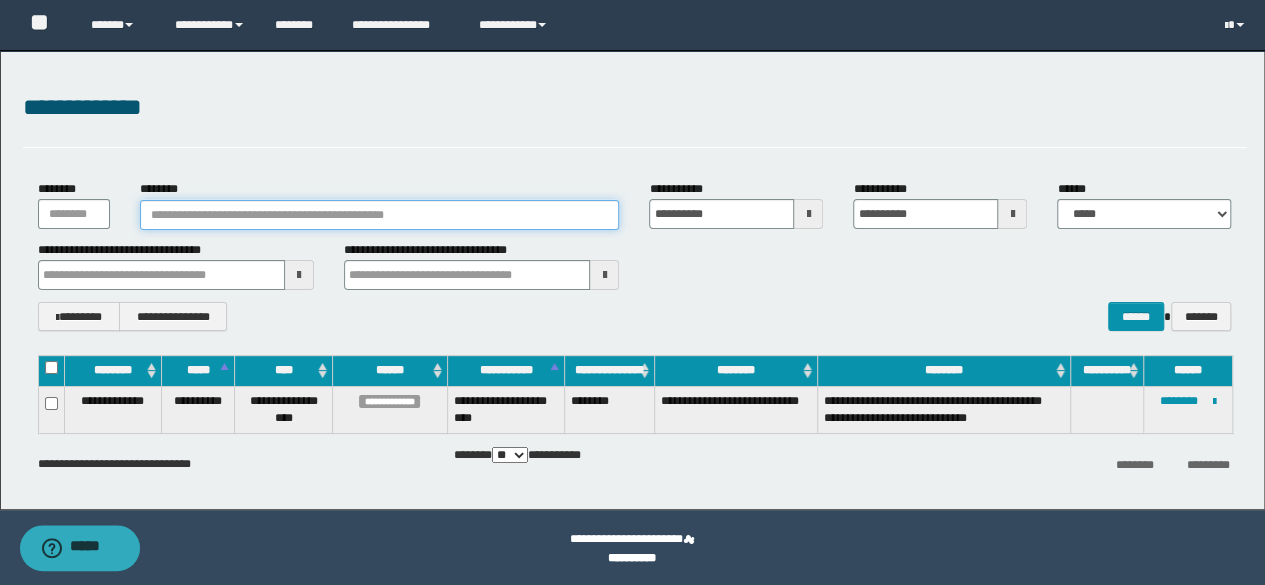 click on "********" at bounding box center [380, 215] 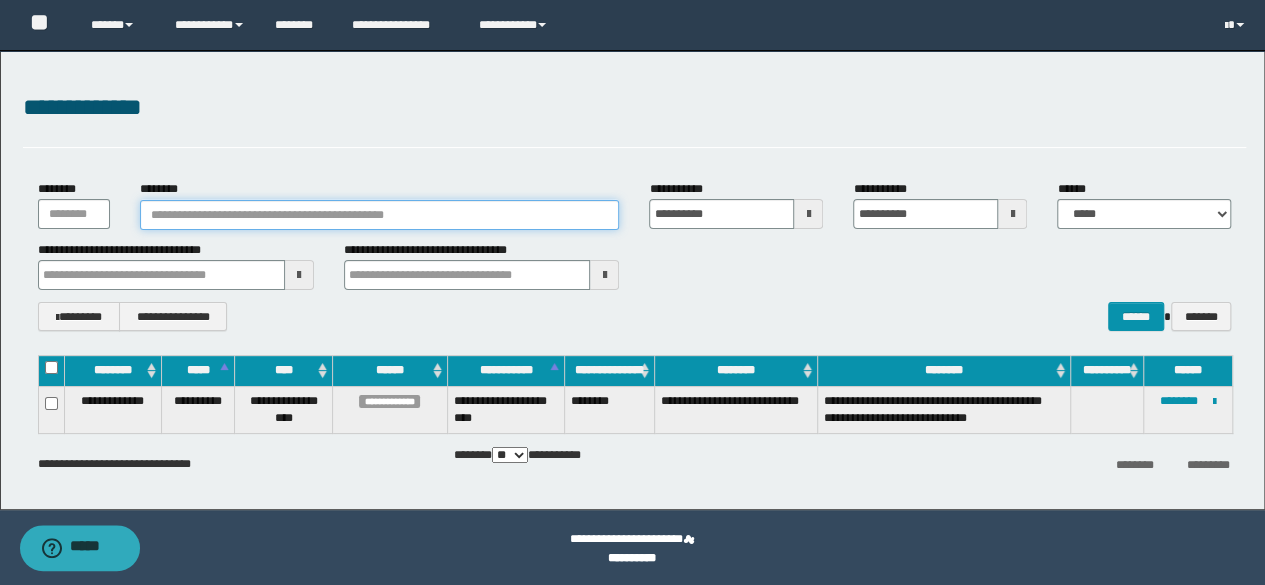 paste on "**********" 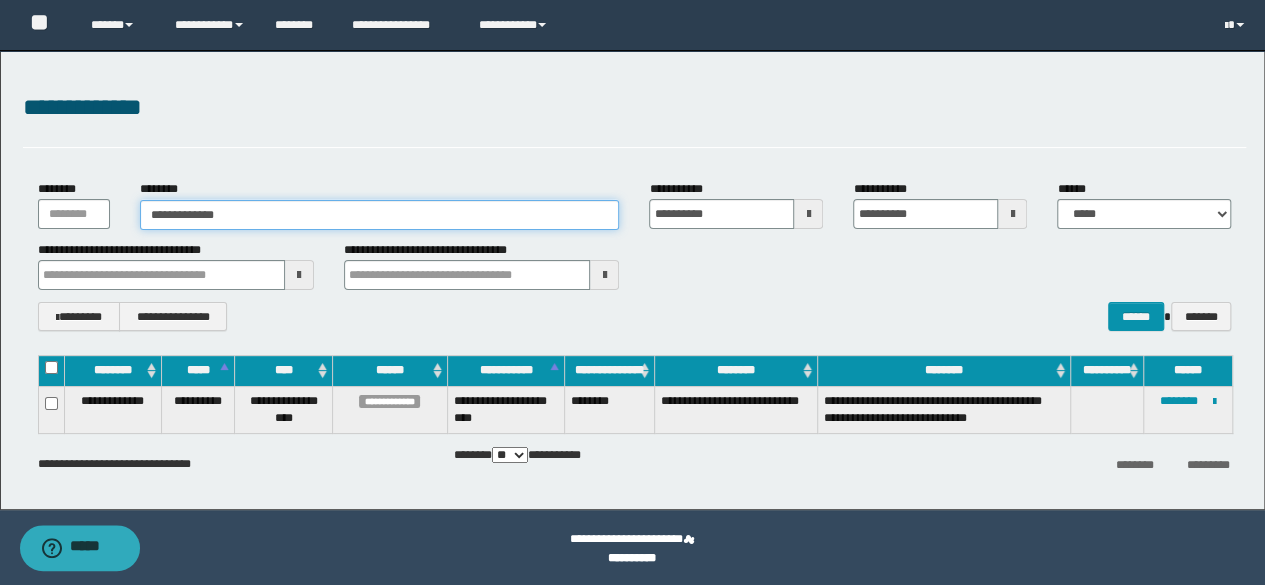 type on "**********" 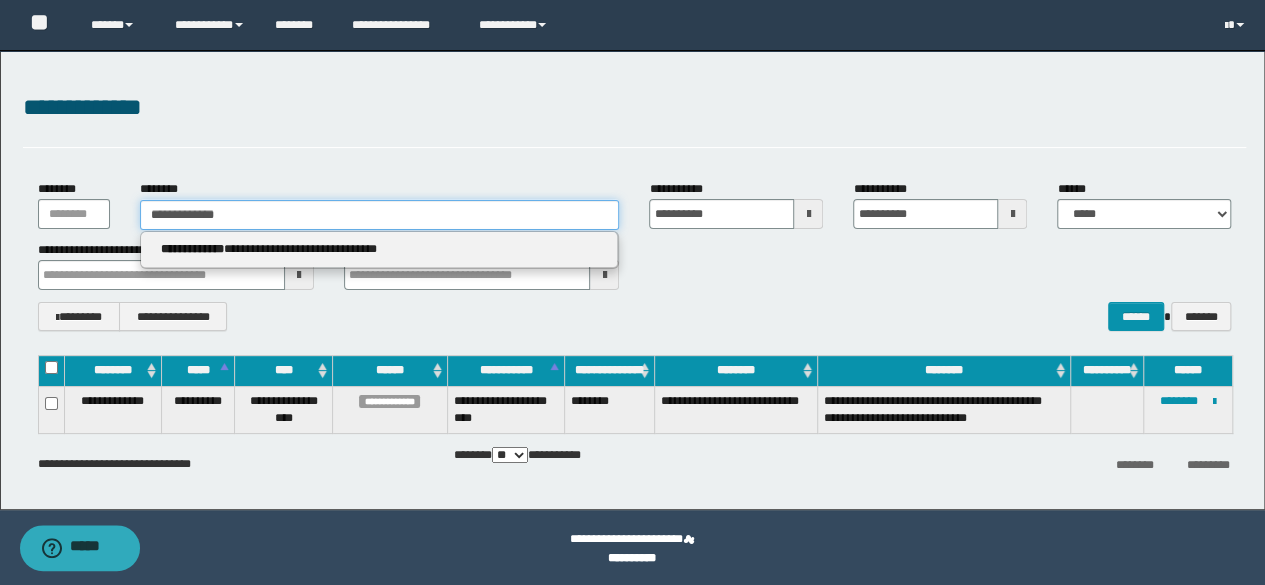 type 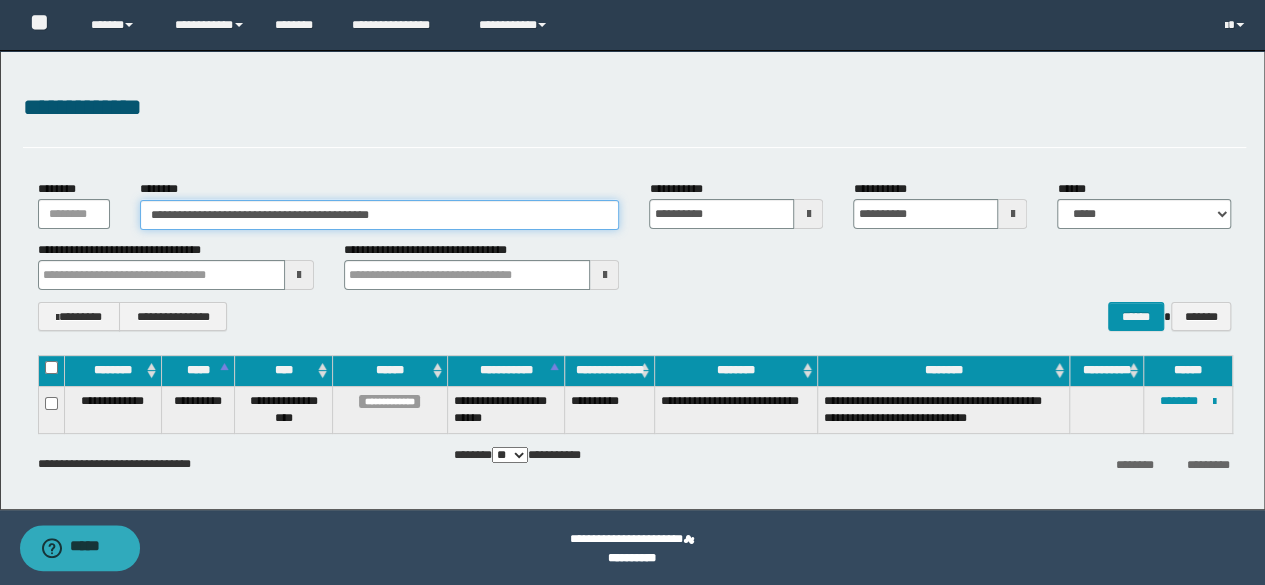 type 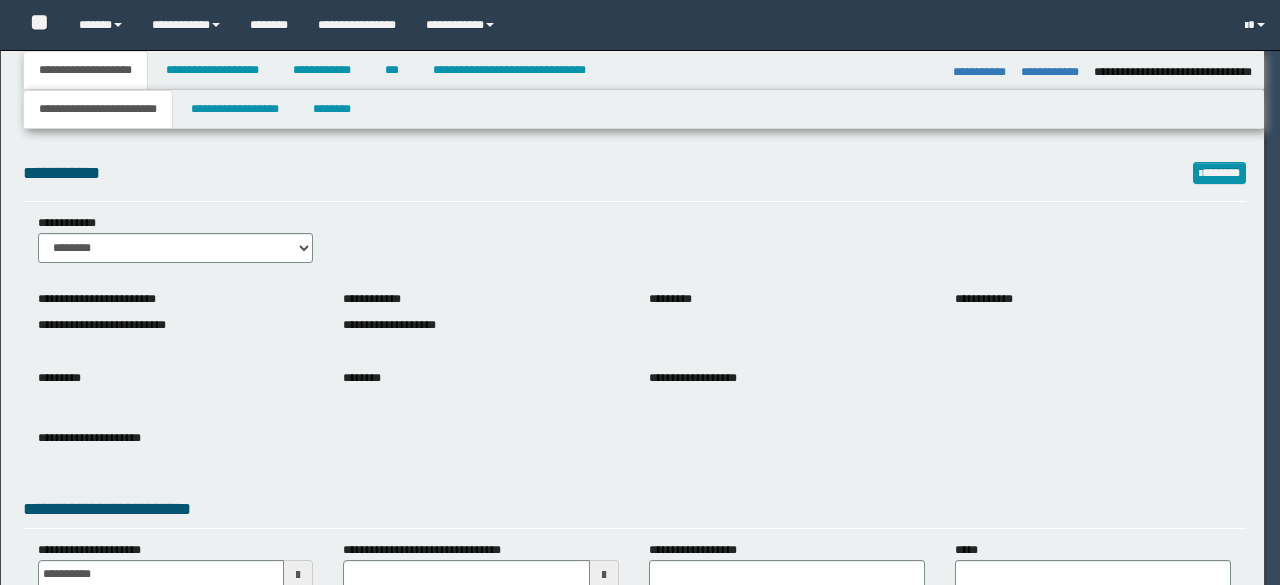 select on "*" 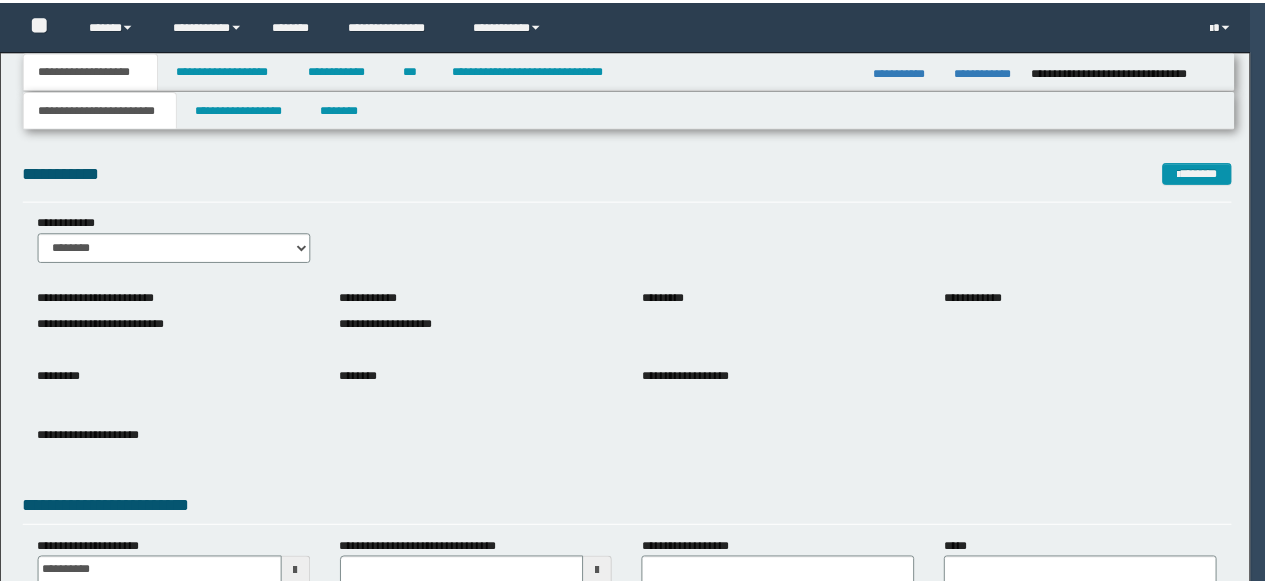 scroll, scrollTop: 0, scrollLeft: 0, axis: both 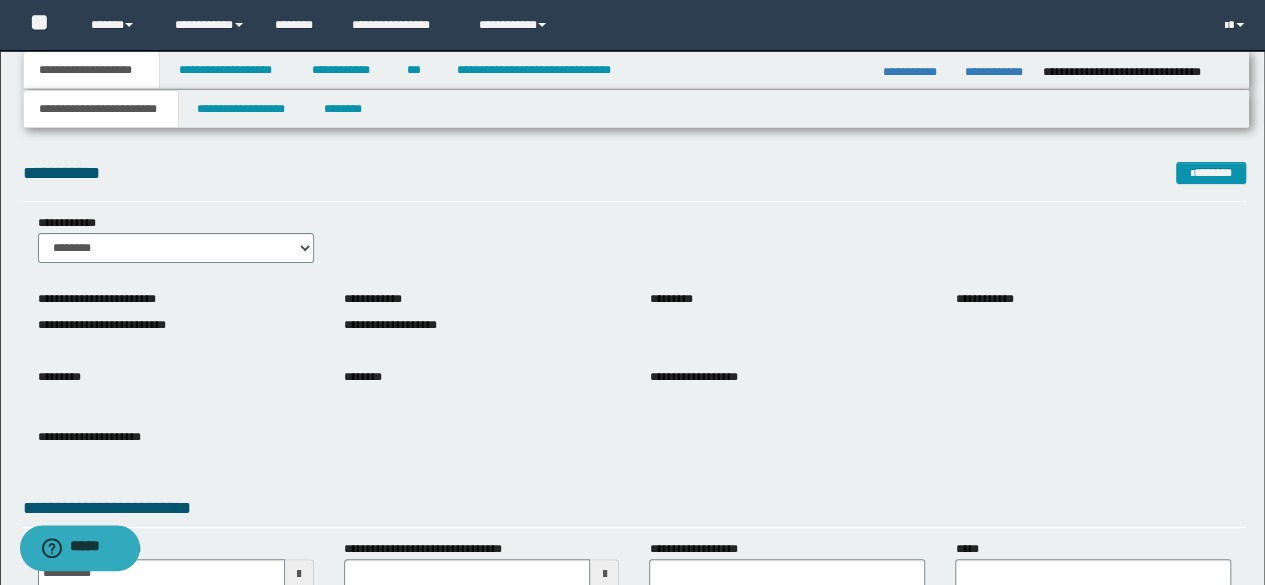 click on "**********" at bounding box center (1140, 72) 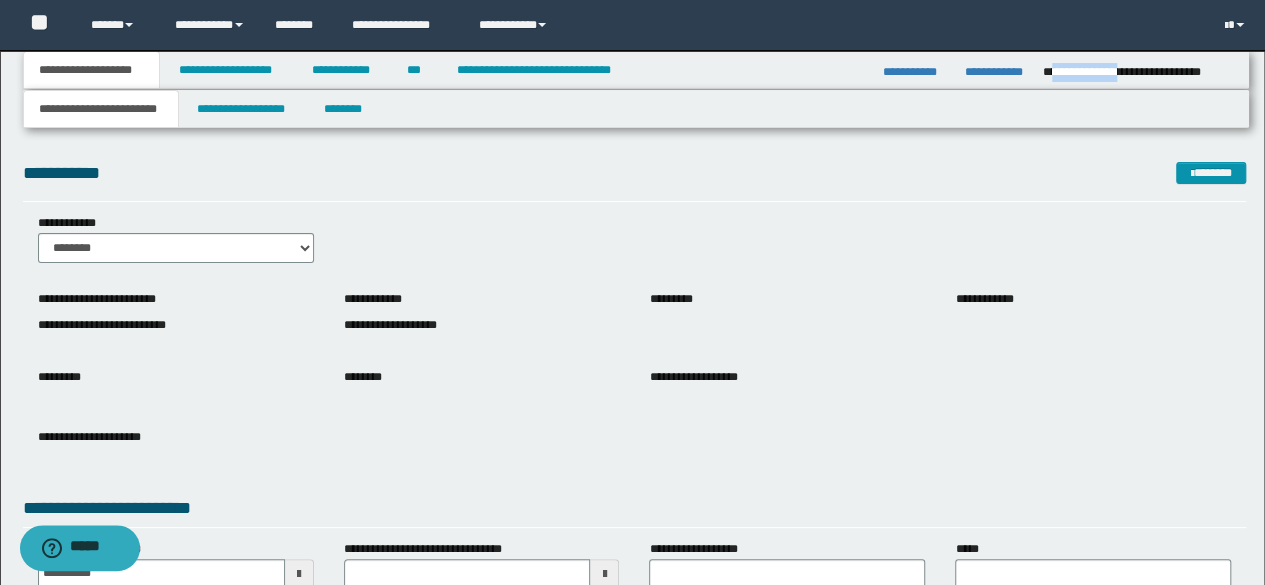 drag, startPoint x: 1058, startPoint y: 75, endPoint x: 1104, endPoint y: 75, distance: 46 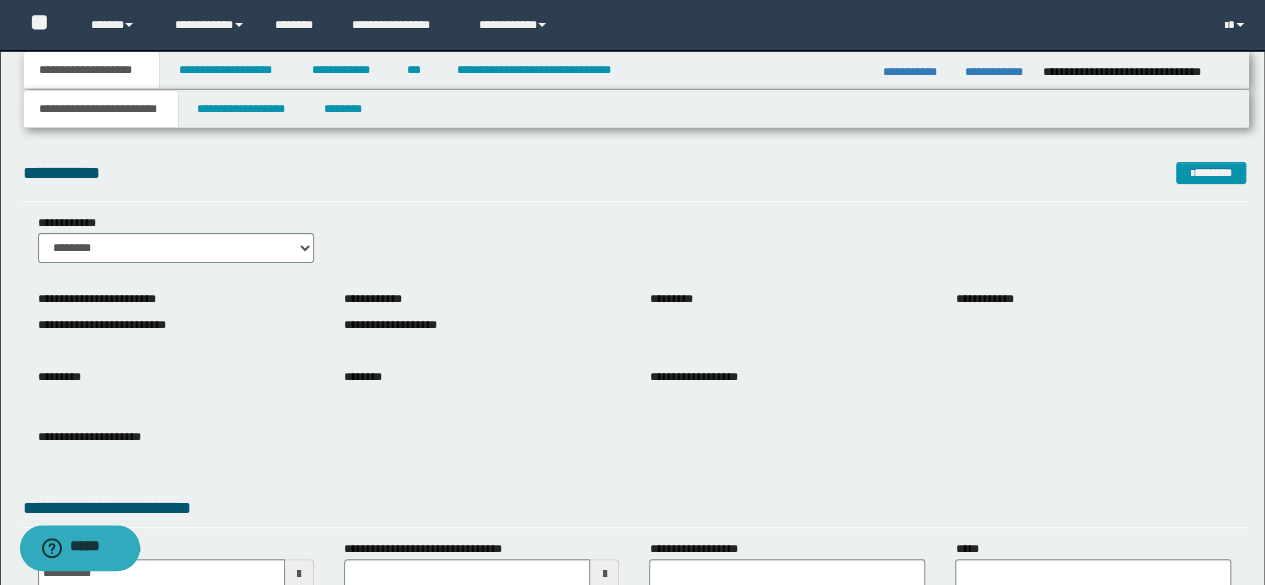 click on "**********" at bounding box center [635, 180] 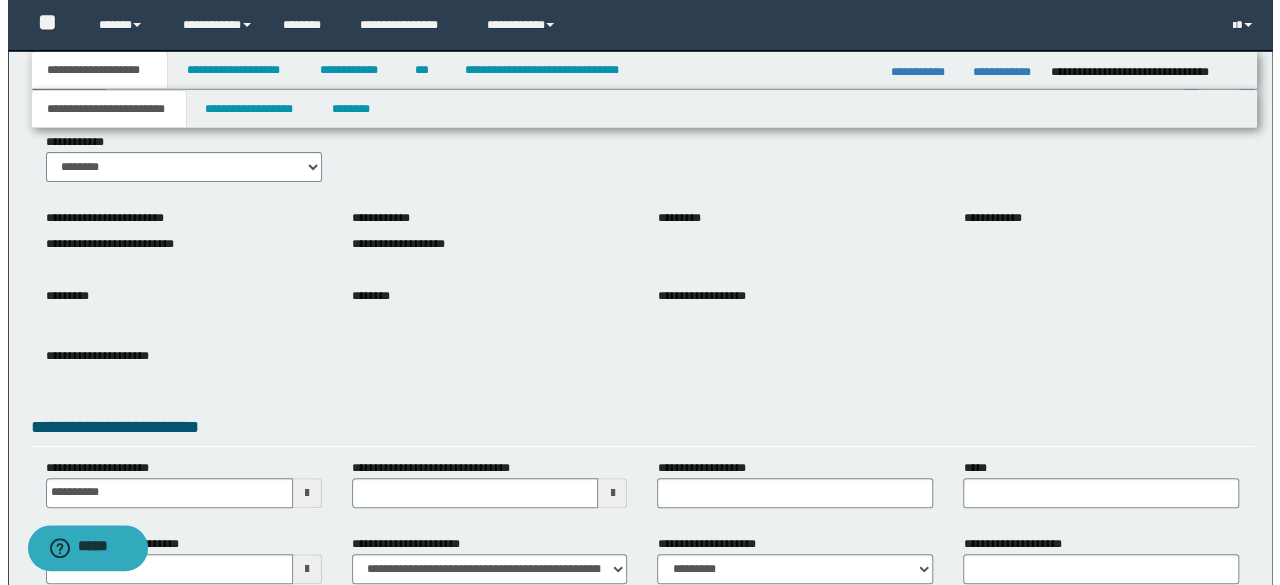 scroll, scrollTop: 0, scrollLeft: 0, axis: both 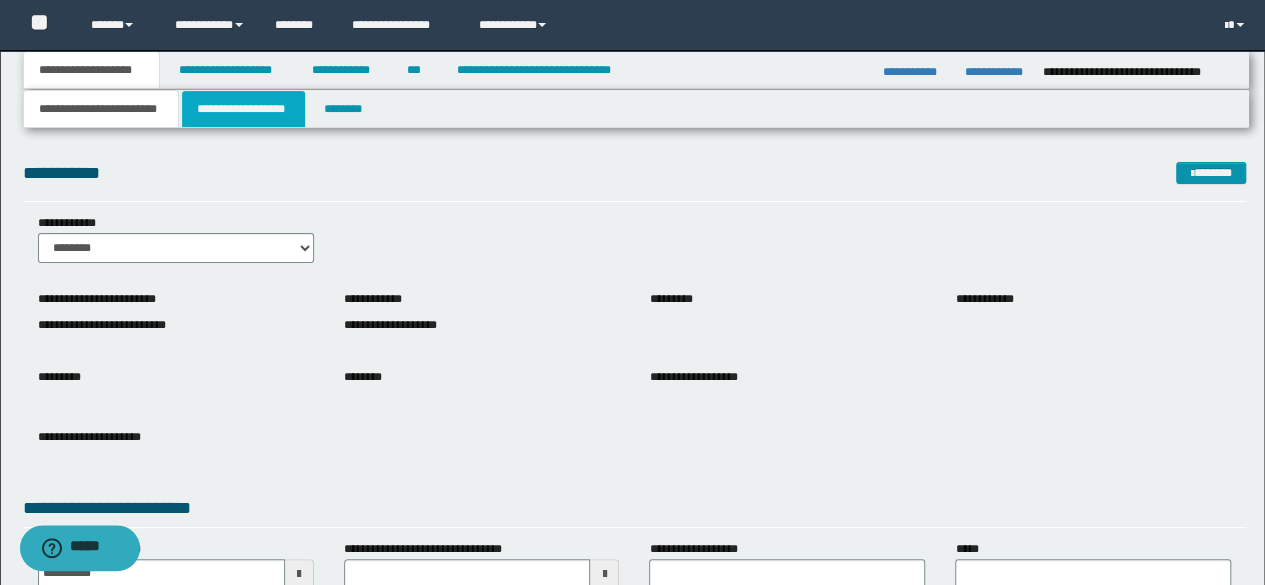 click on "**********" at bounding box center [243, 109] 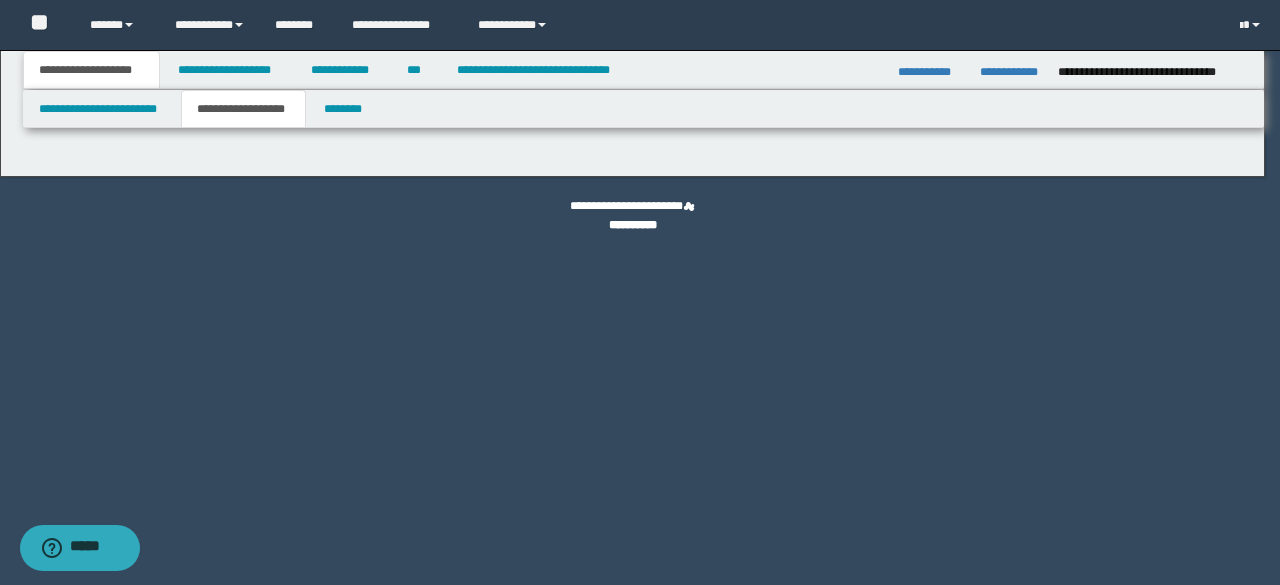 type on "**********" 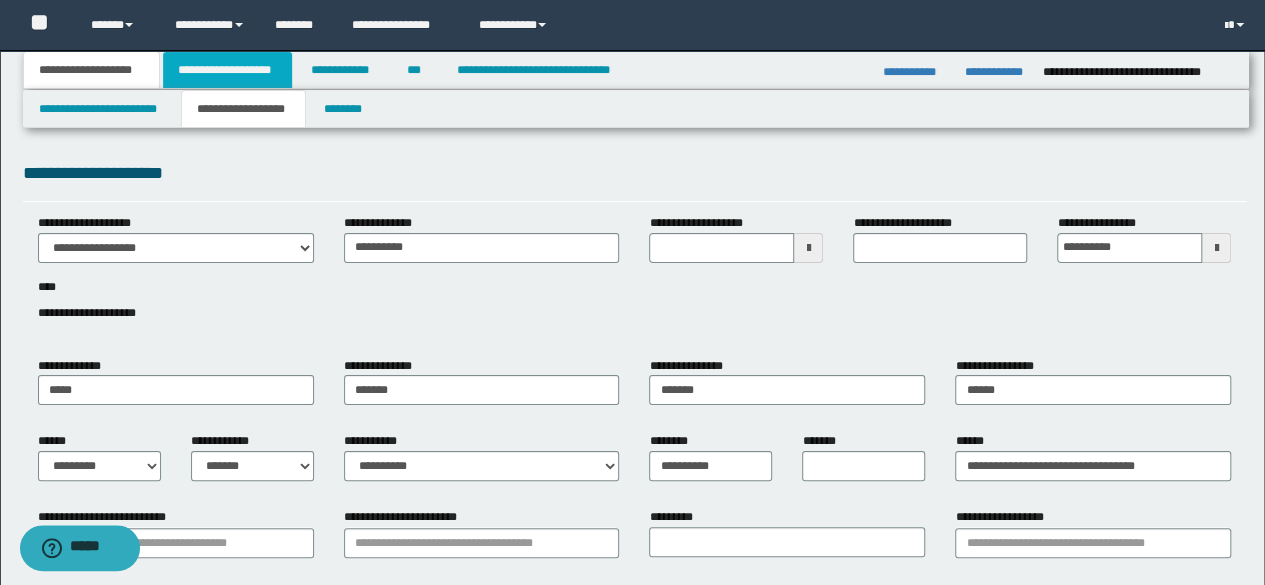 click on "**********" at bounding box center [227, 70] 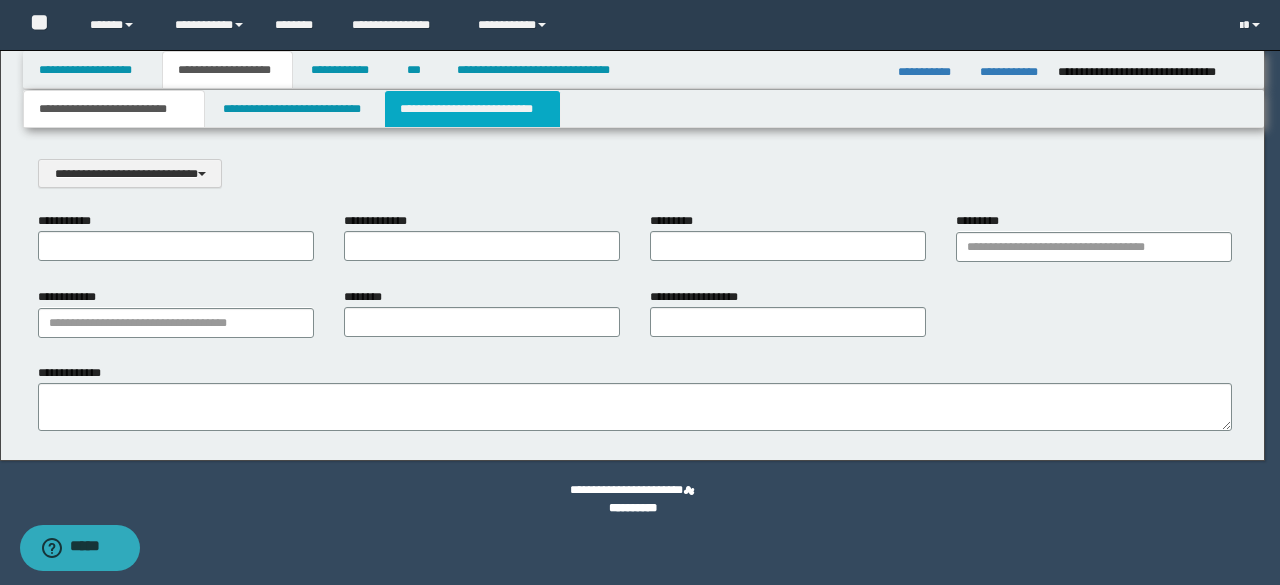 scroll, scrollTop: 0, scrollLeft: 0, axis: both 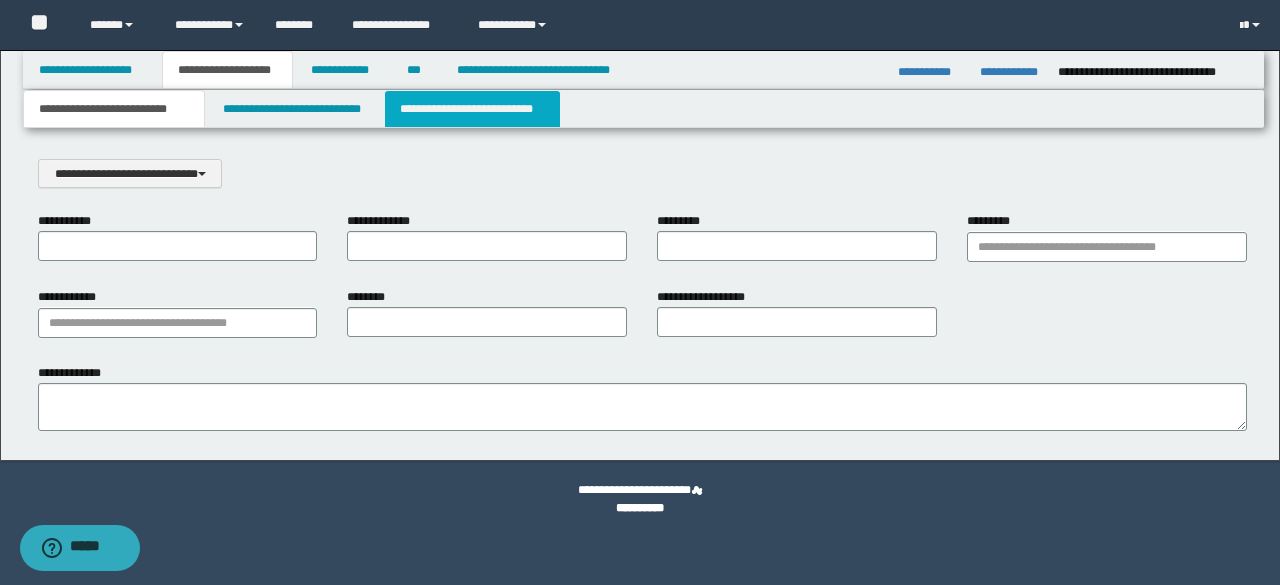 click on "**********" at bounding box center (472, 109) 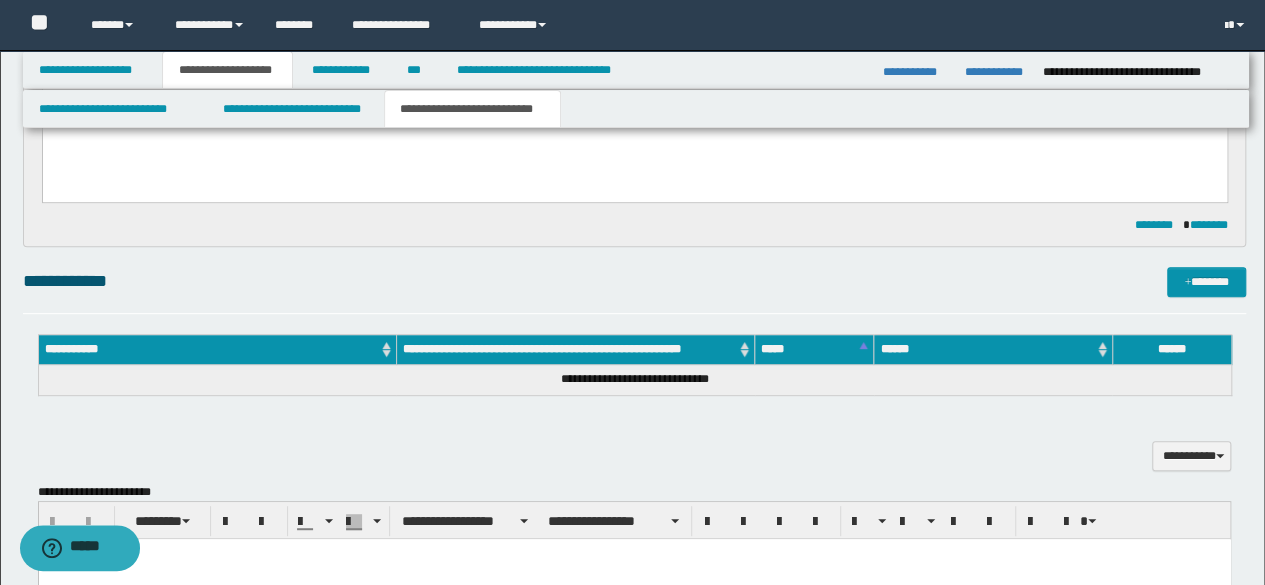 scroll, scrollTop: 500, scrollLeft: 0, axis: vertical 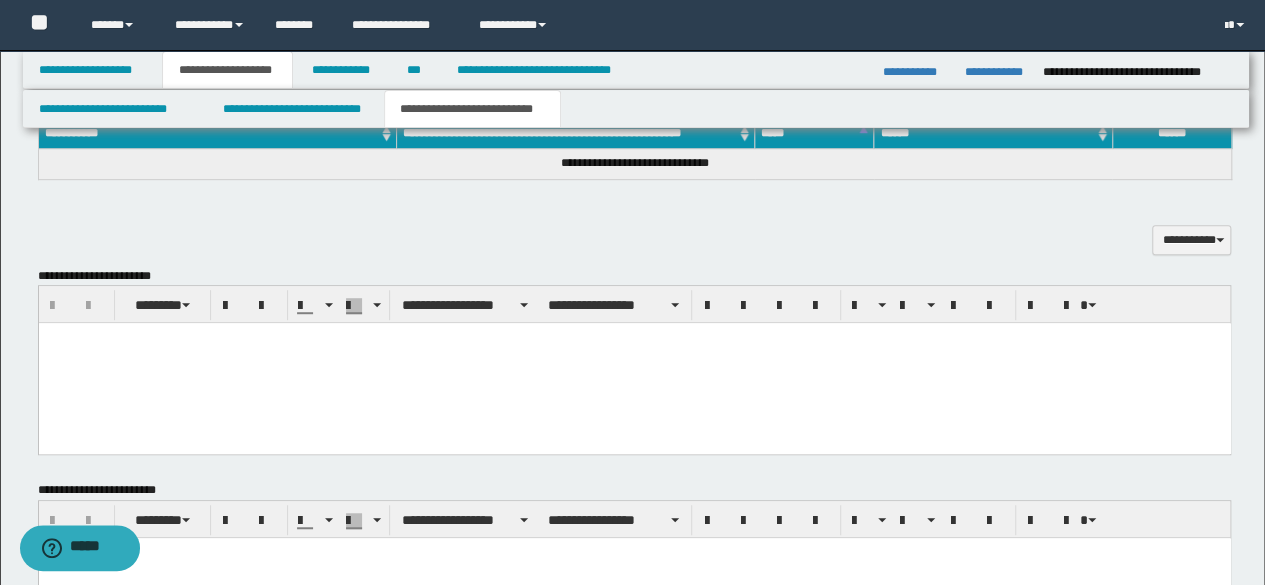 click at bounding box center [634, 363] 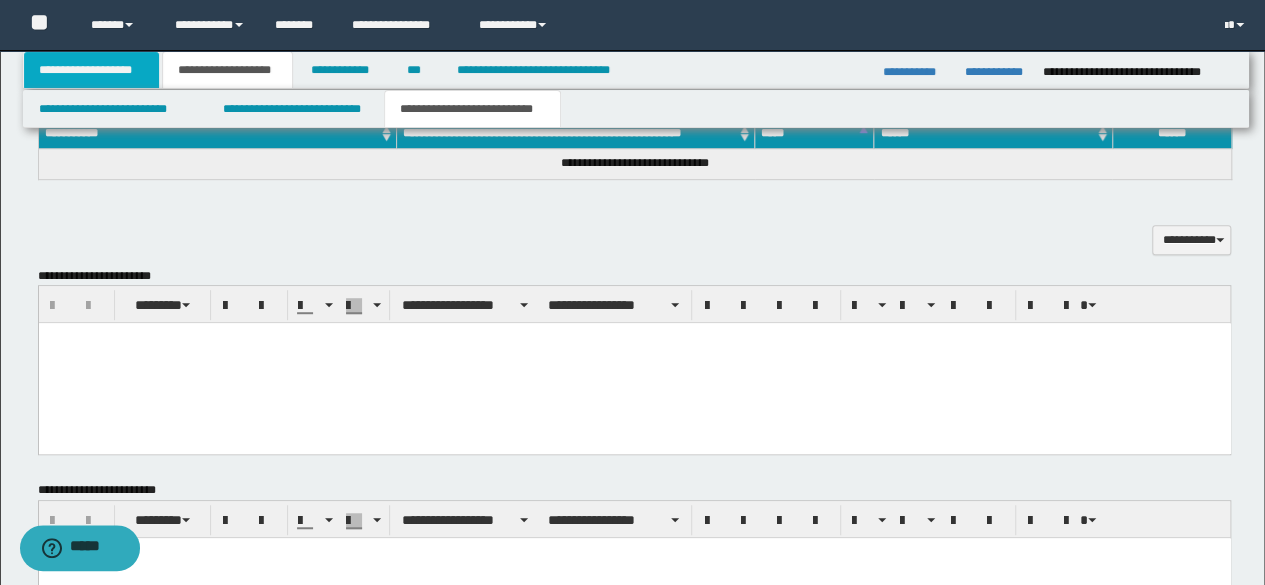 click on "**********" at bounding box center [92, 70] 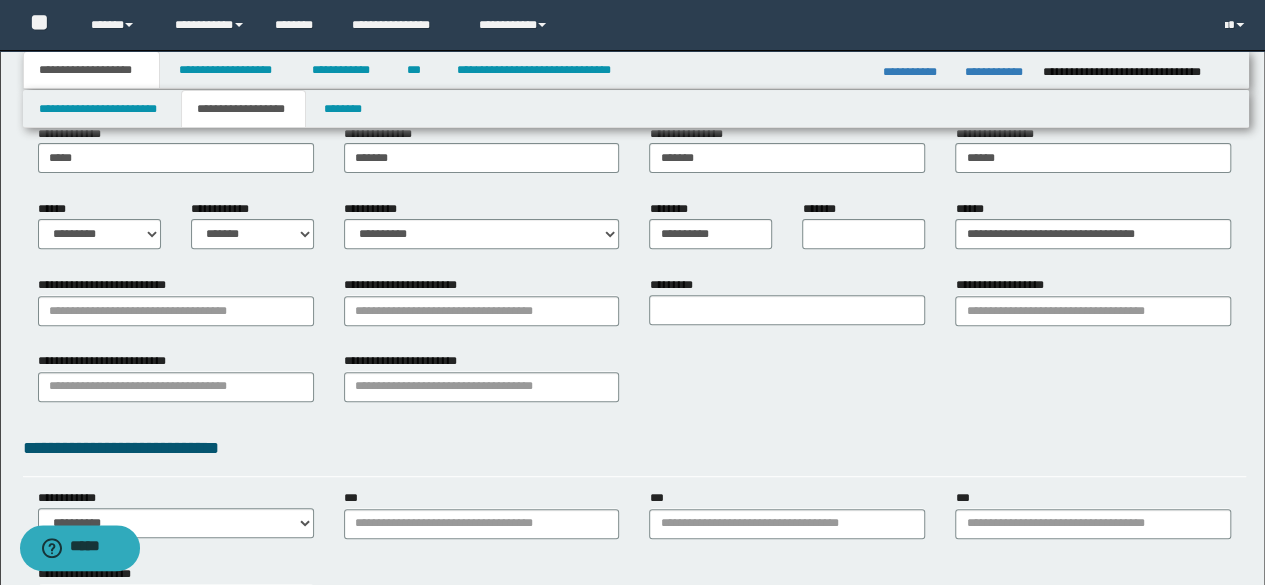 scroll, scrollTop: 0, scrollLeft: 0, axis: both 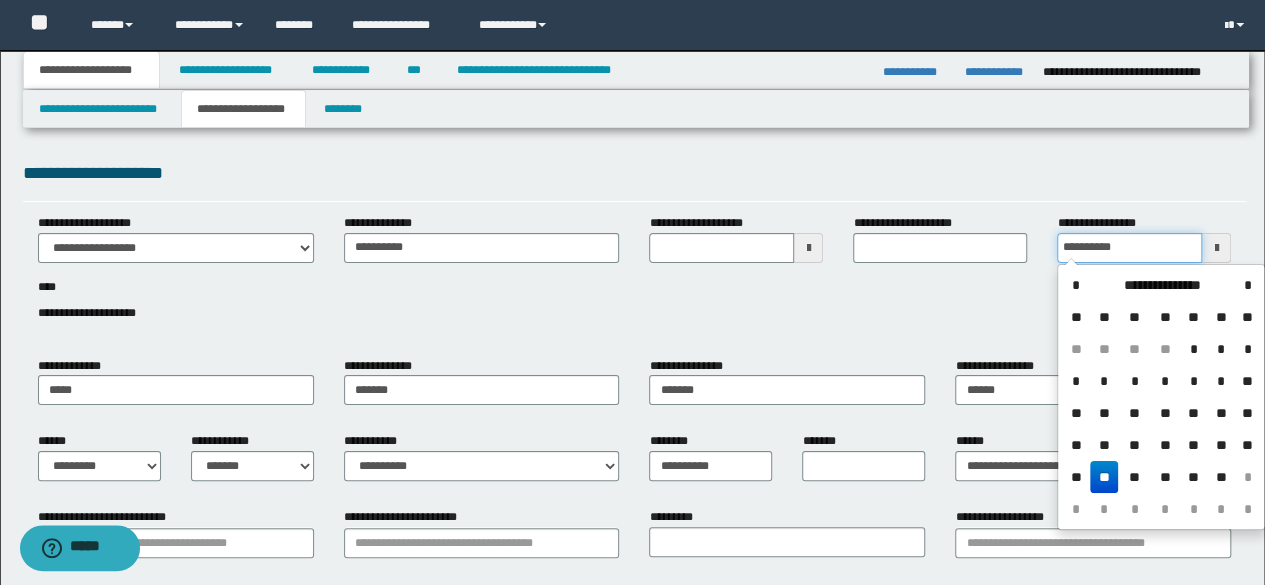 click on "**********" at bounding box center [1129, 248] 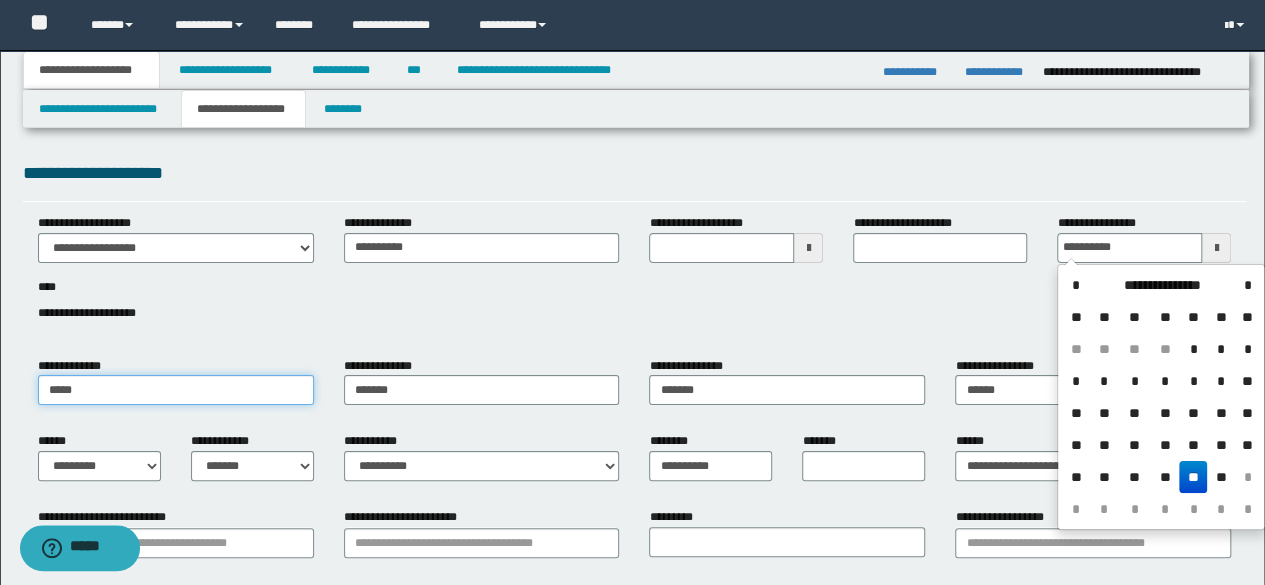 type on "**********" 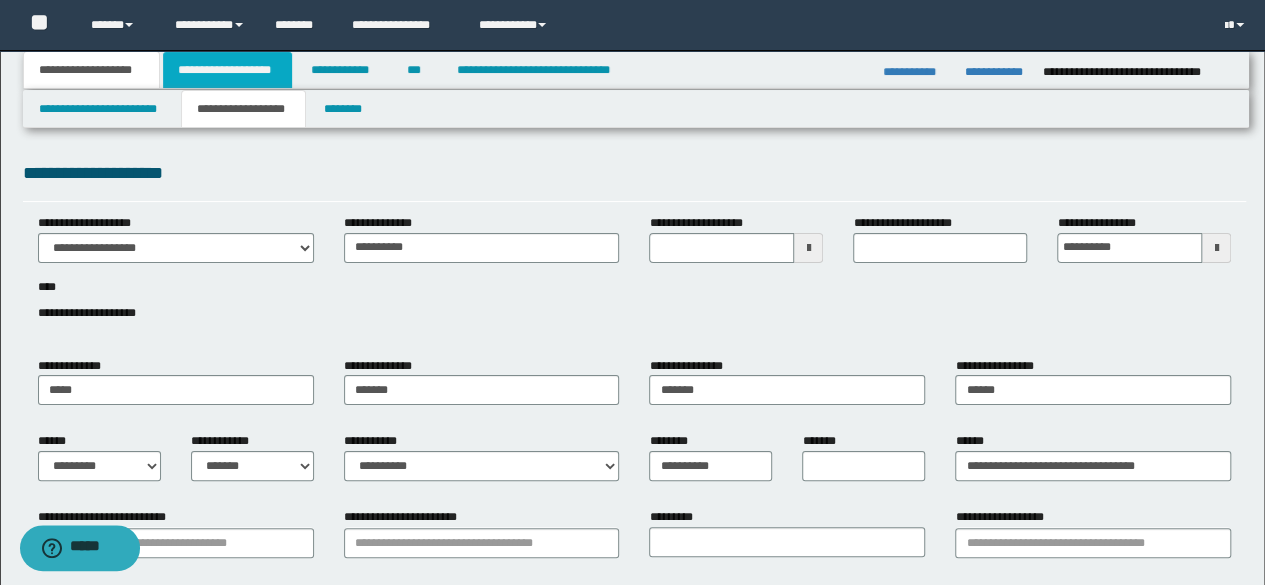 click on "**********" at bounding box center [227, 70] 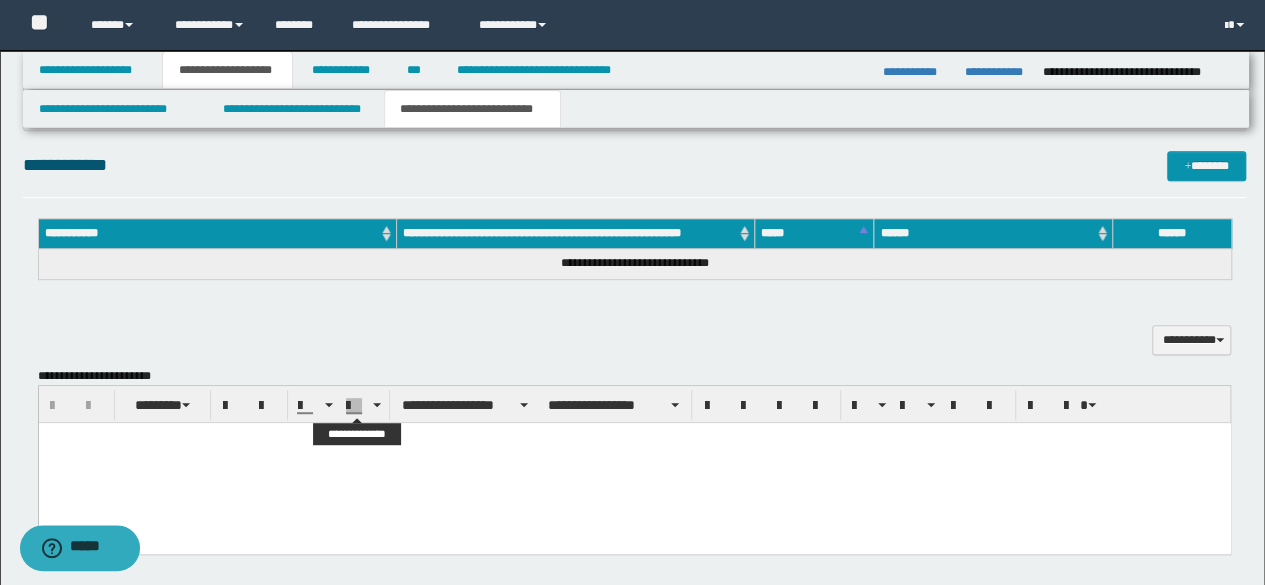 scroll, scrollTop: 500, scrollLeft: 0, axis: vertical 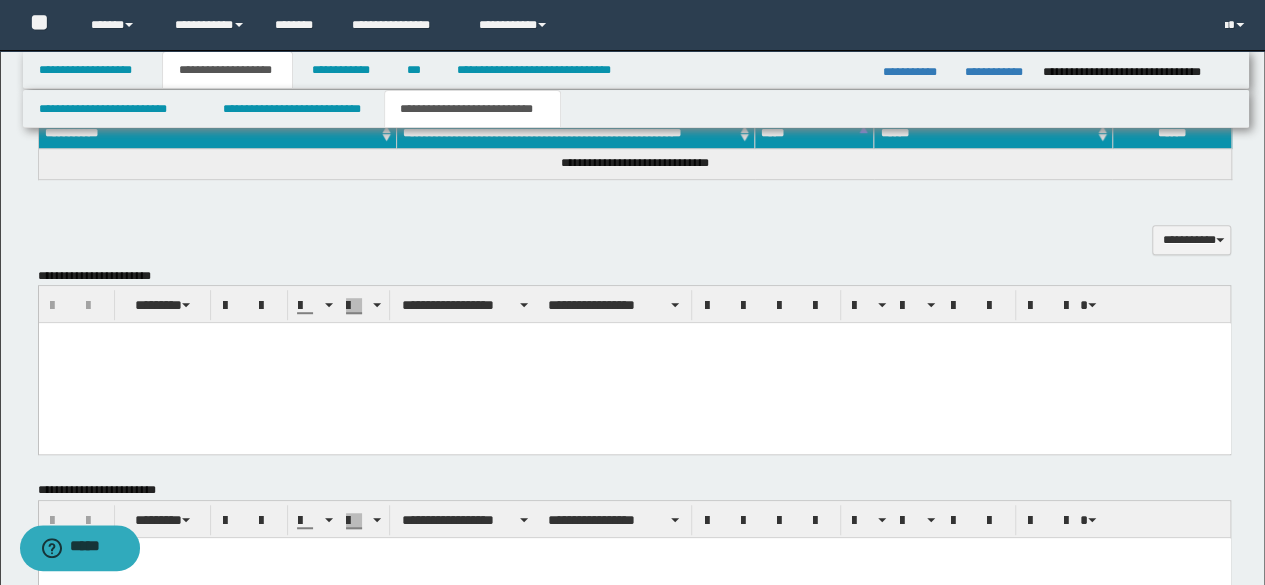 click at bounding box center (634, 363) 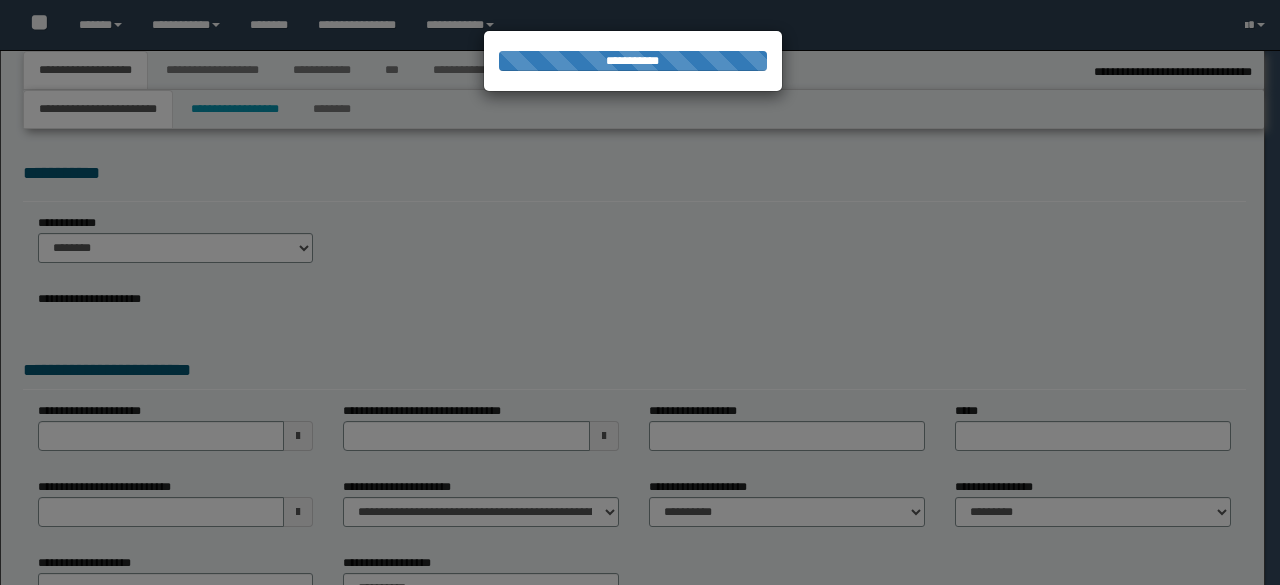 scroll, scrollTop: 0, scrollLeft: 0, axis: both 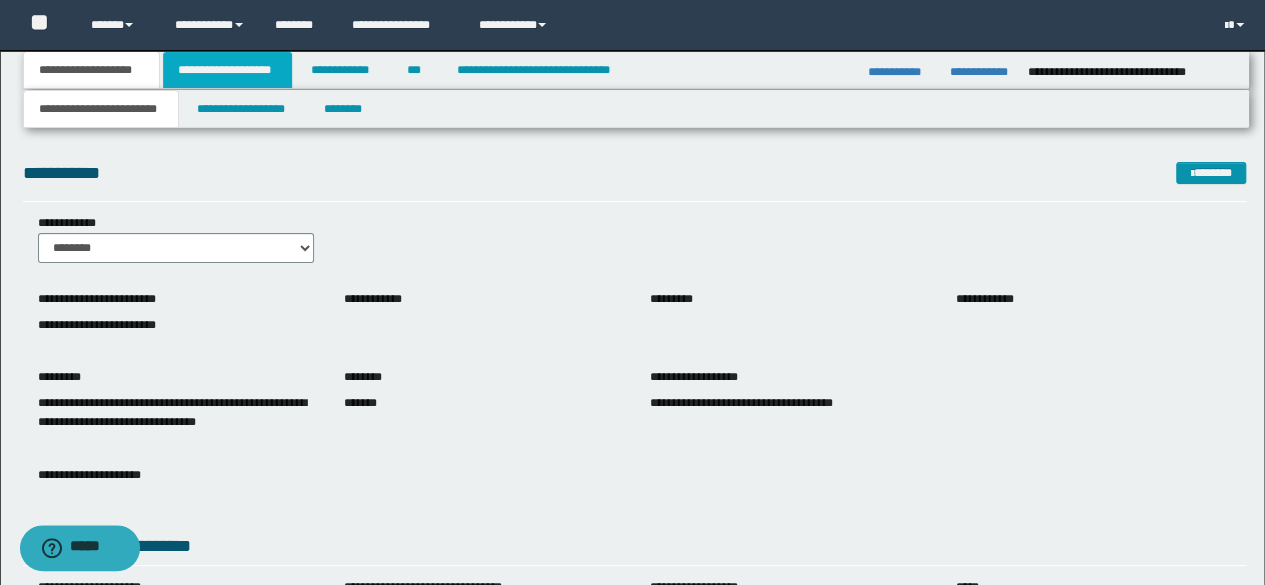 click on "**********" at bounding box center (227, 70) 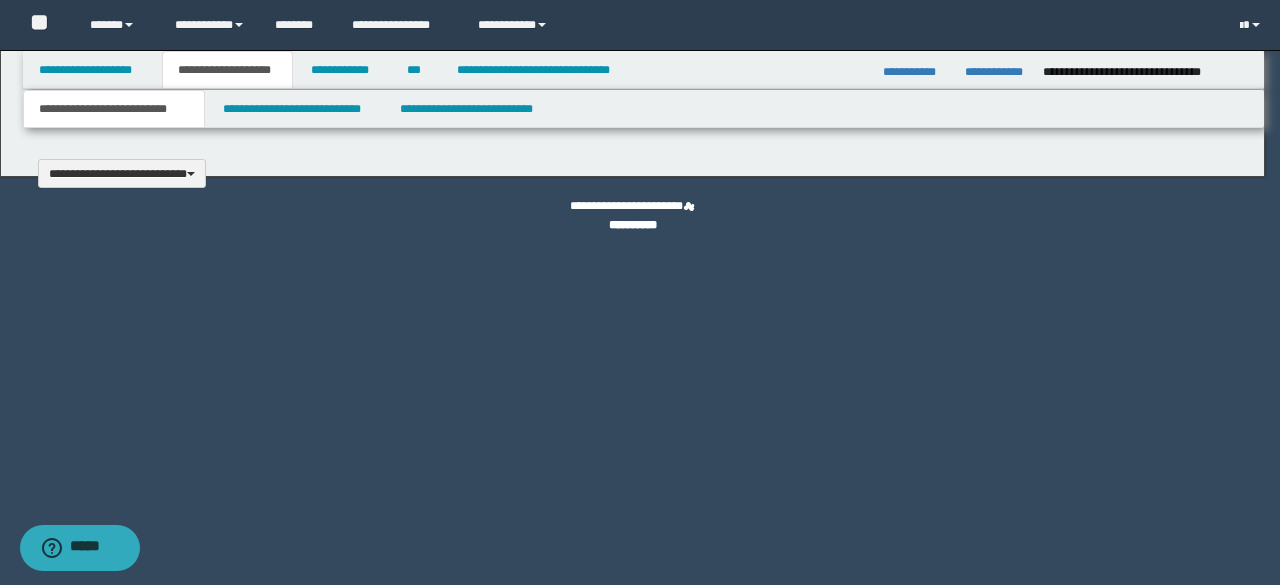 type 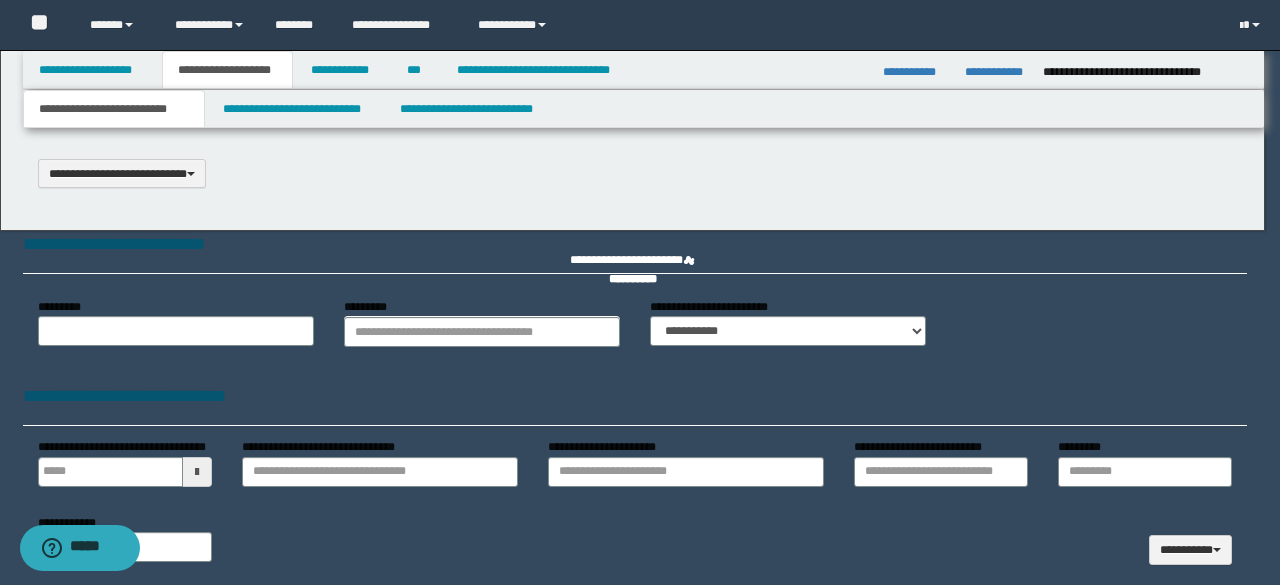 select on "*" 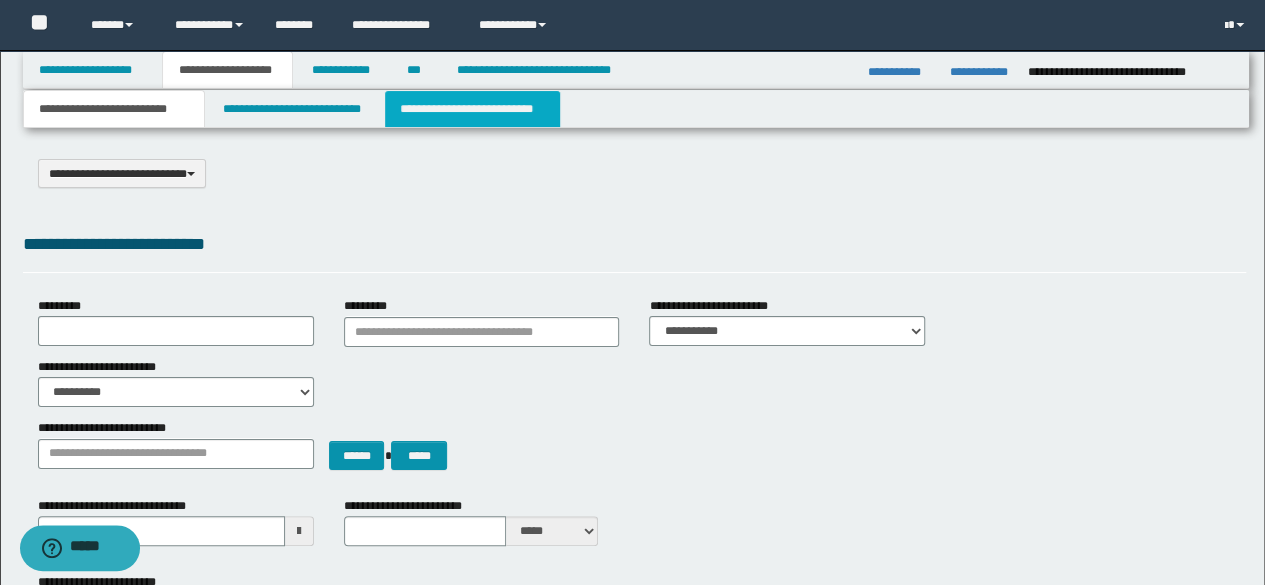 click on "**********" at bounding box center [472, 109] 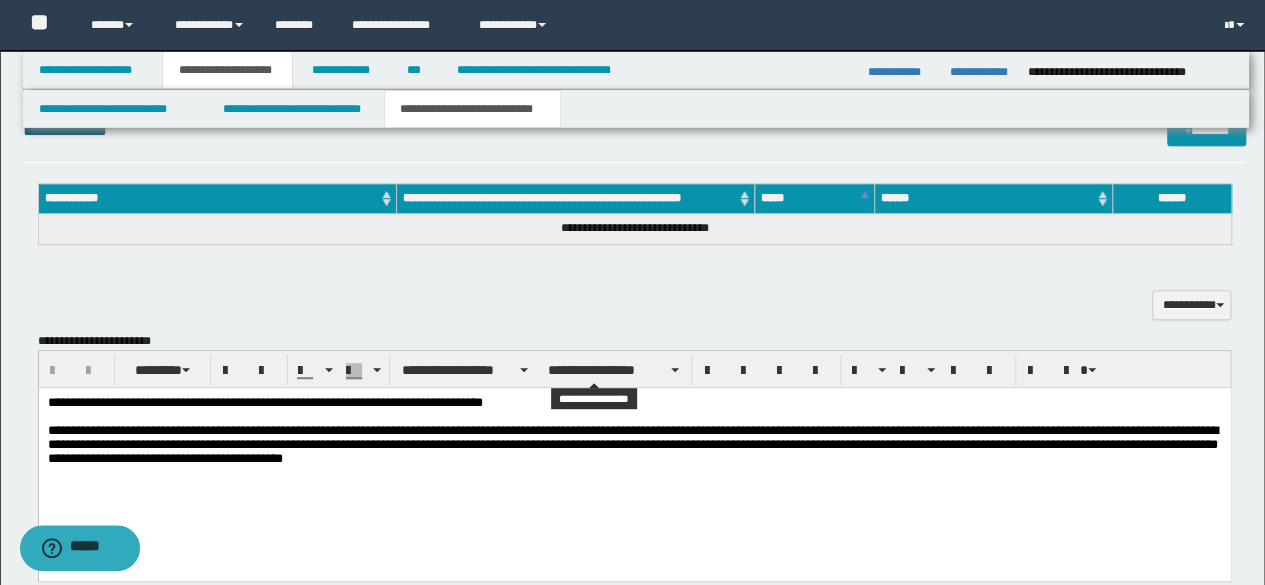 scroll, scrollTop: 600, scrollLeft: 0, axis: vertical 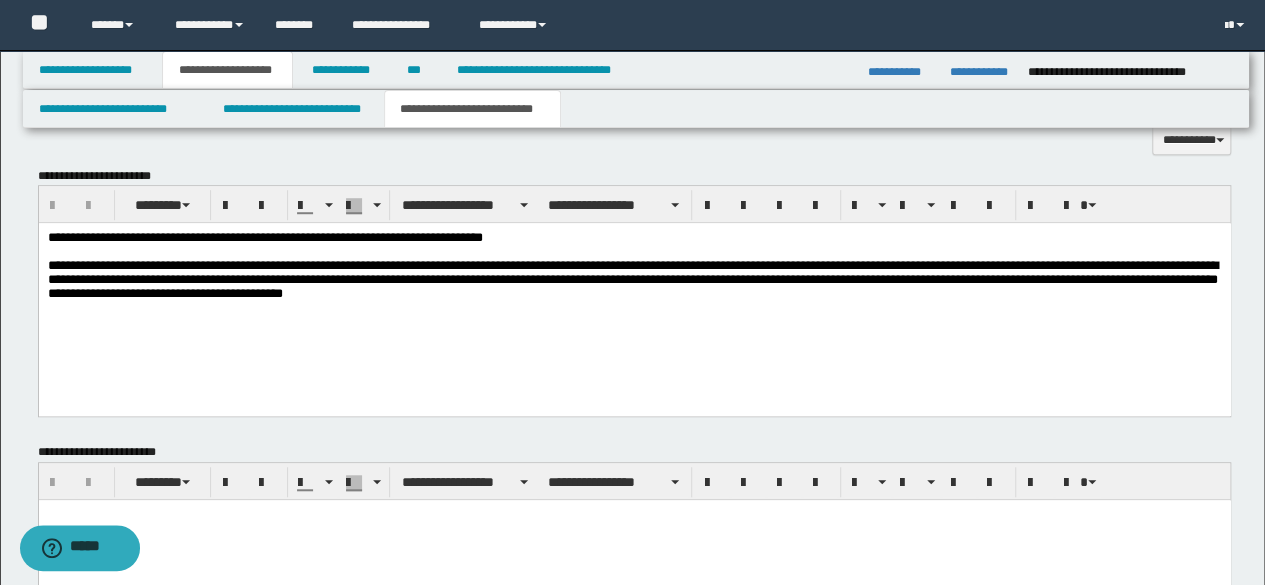click on "**********" at bounding box center (634, 294) 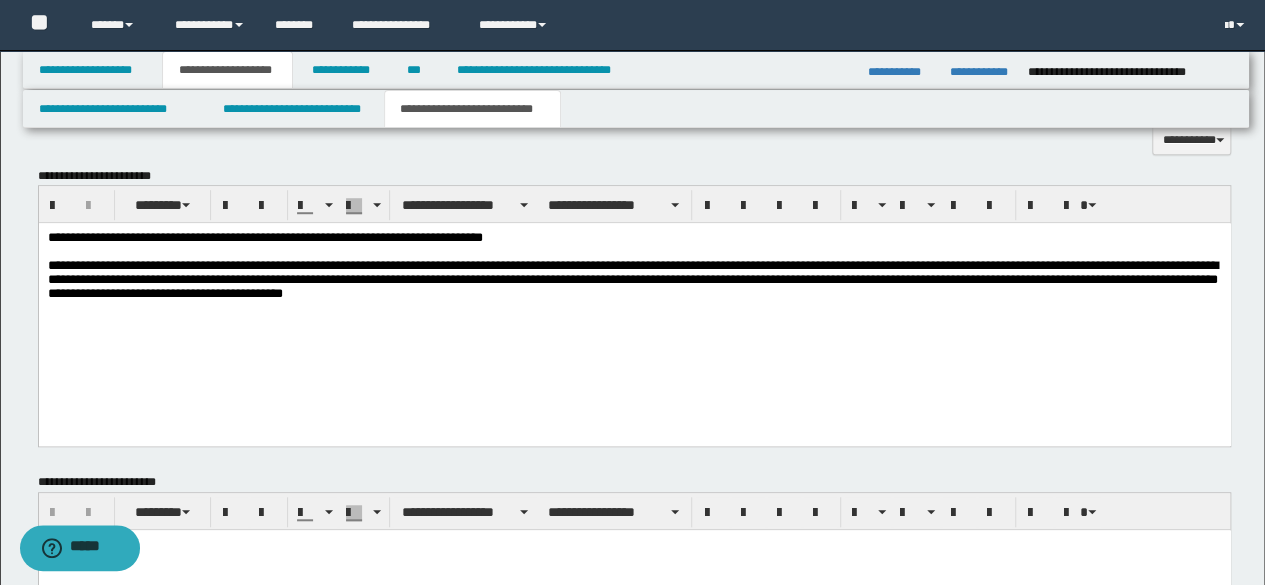 type 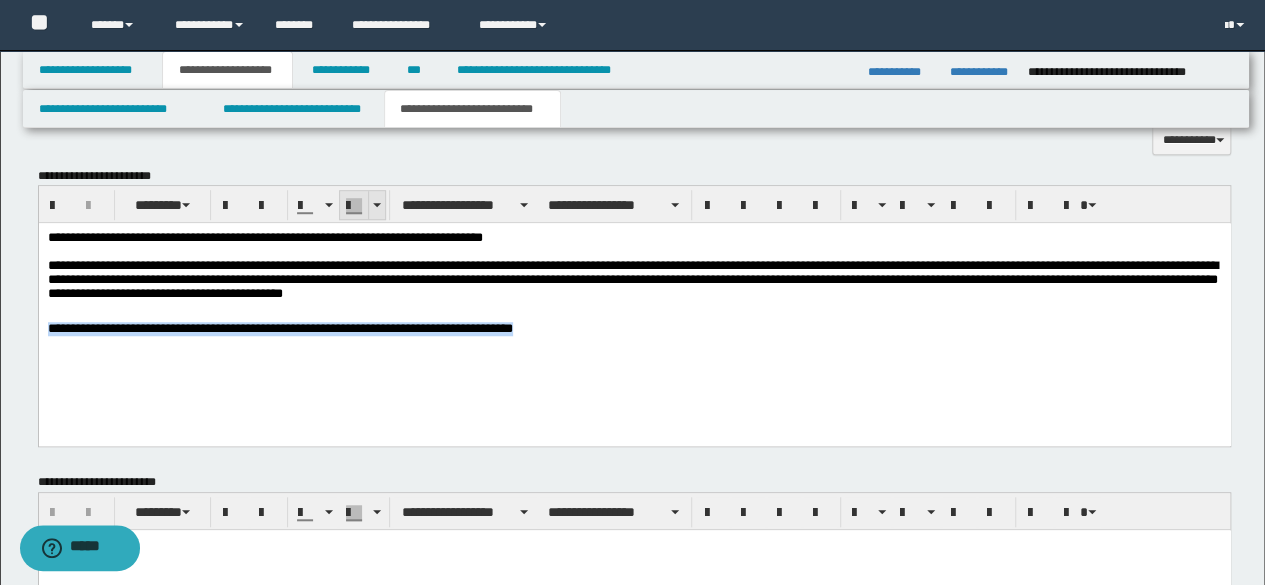click at bounding box center (377, 205) 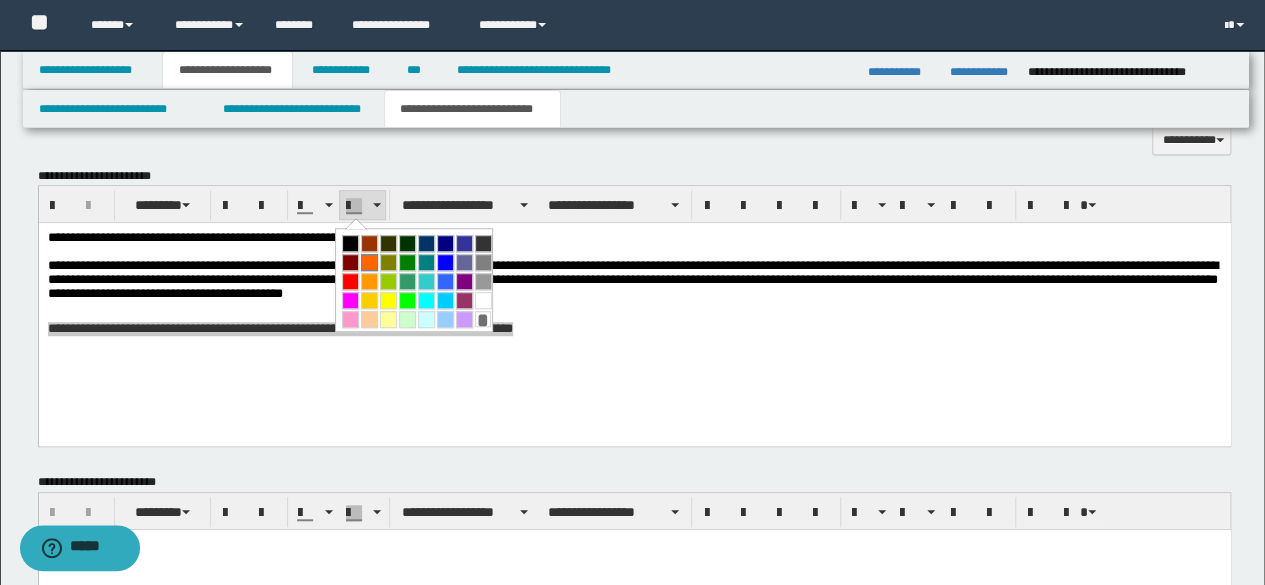 click at bounding box center [369, 262] 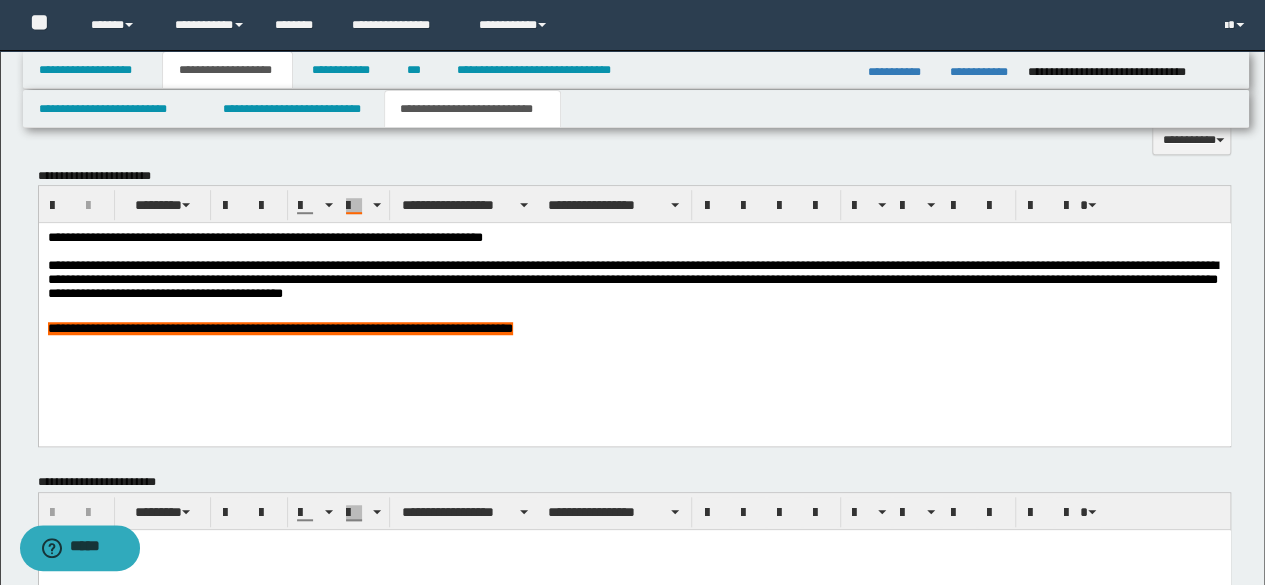 click on "**********" at bounding box center (634, 309) 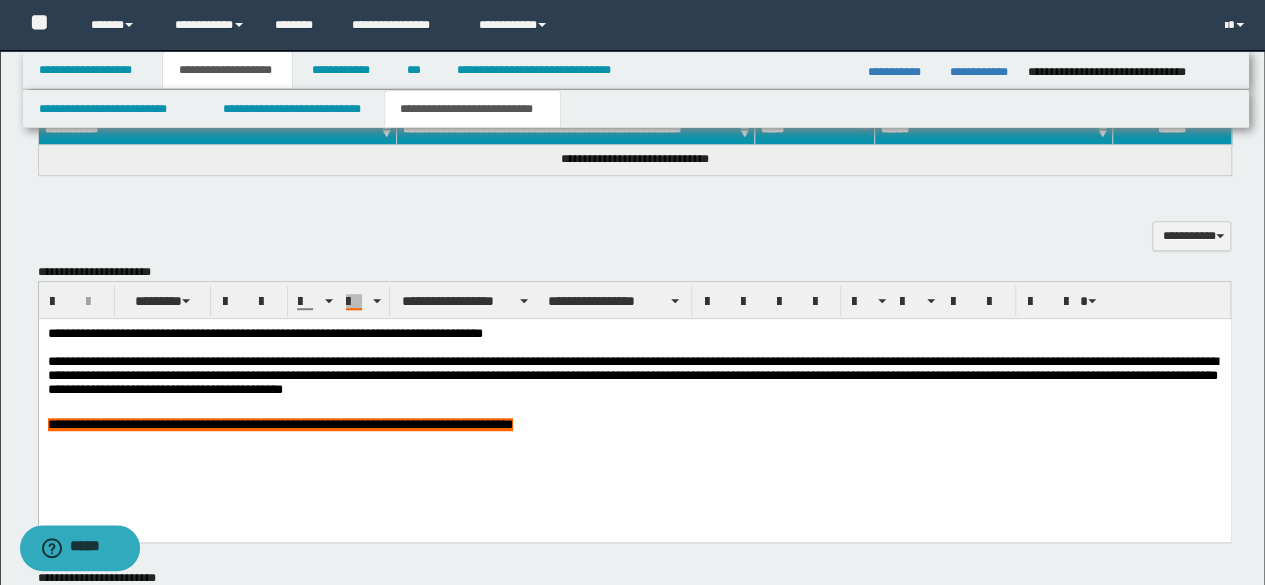 scroll, scrollTop: 400, scrollLeft: 0, axis: vertical 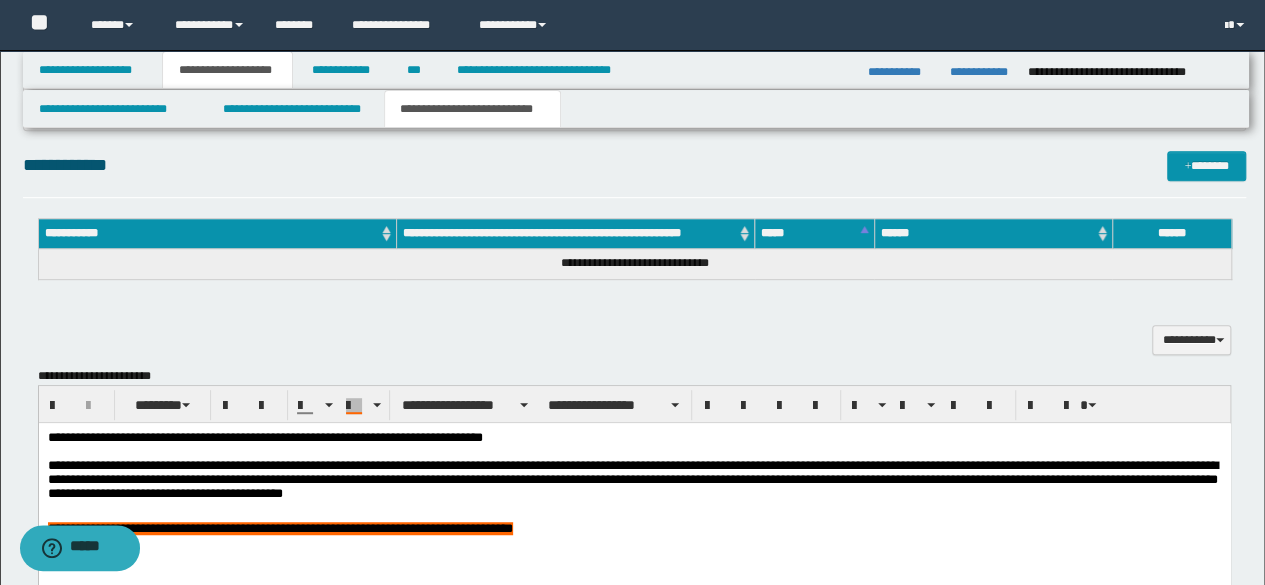 drag, startPoint x: 836, startPoint y: 469, endPoint x: 910, endPoint y: 580, distance: 133.4054 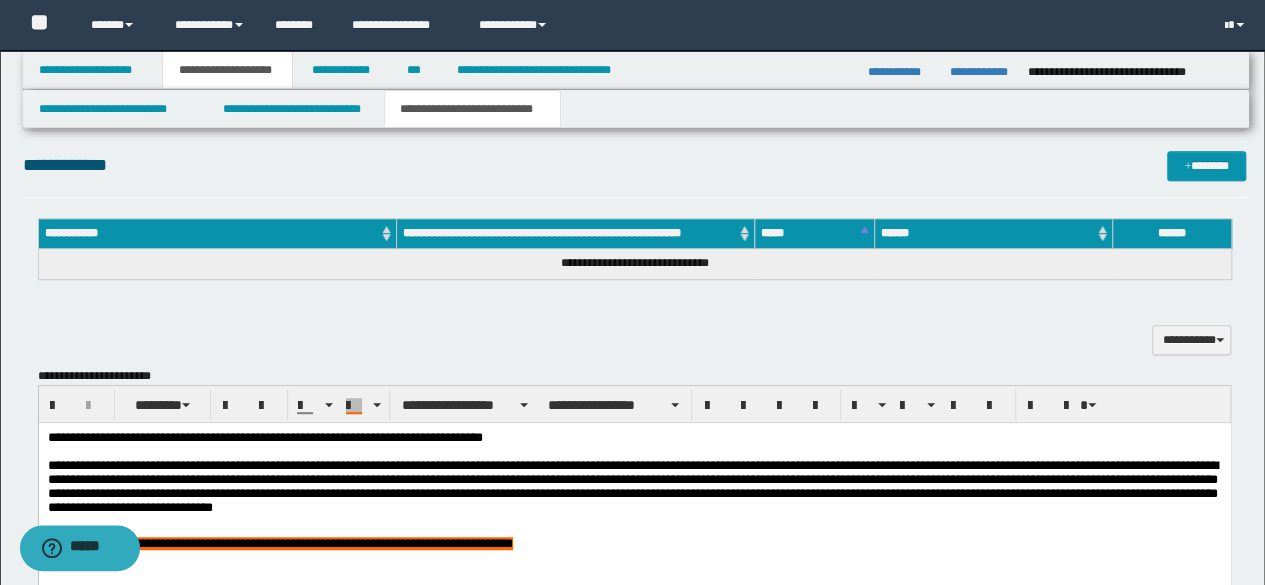click on "**********" at bounding box center (634, 477) 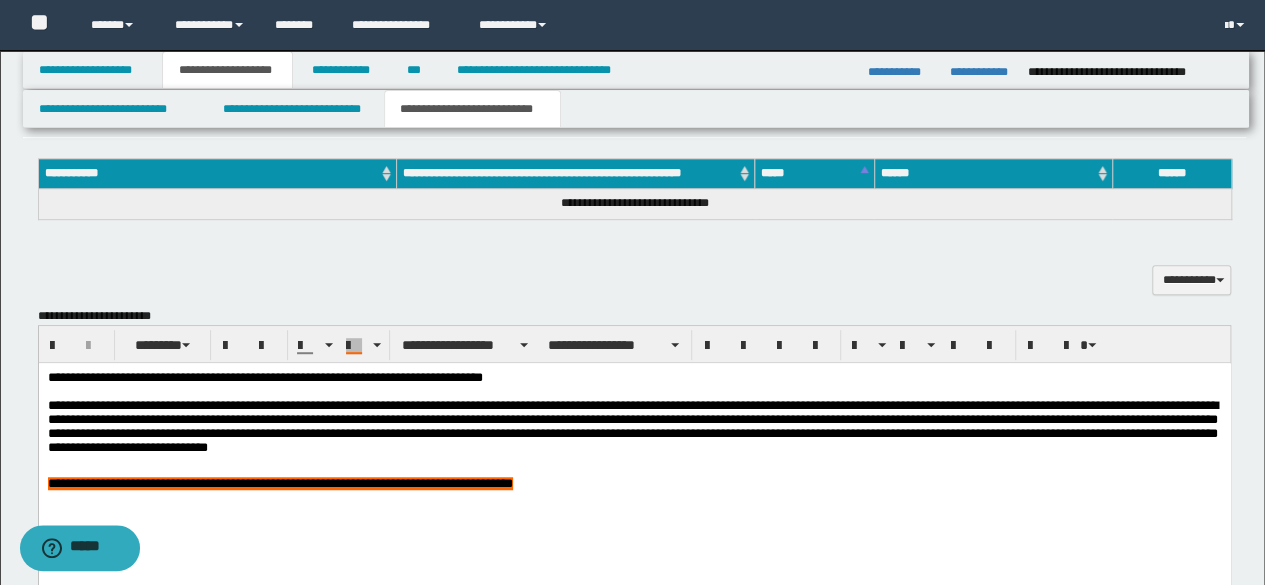 scroll, scrollTop: 500, scrollLeft: 0, axis: vertical 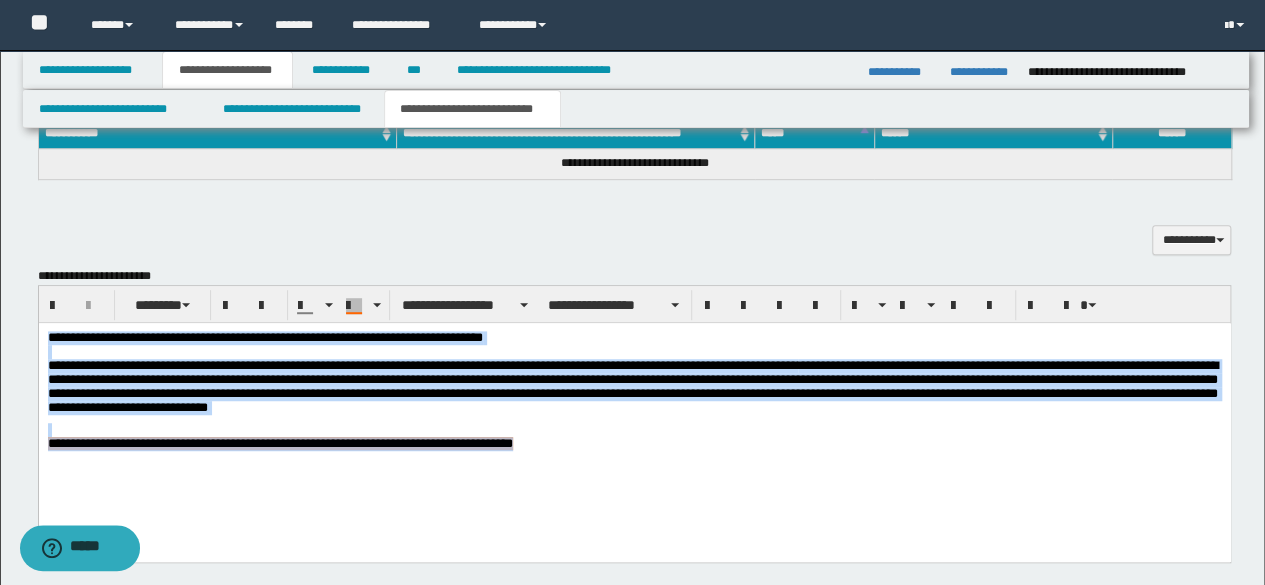 copy on "**********" 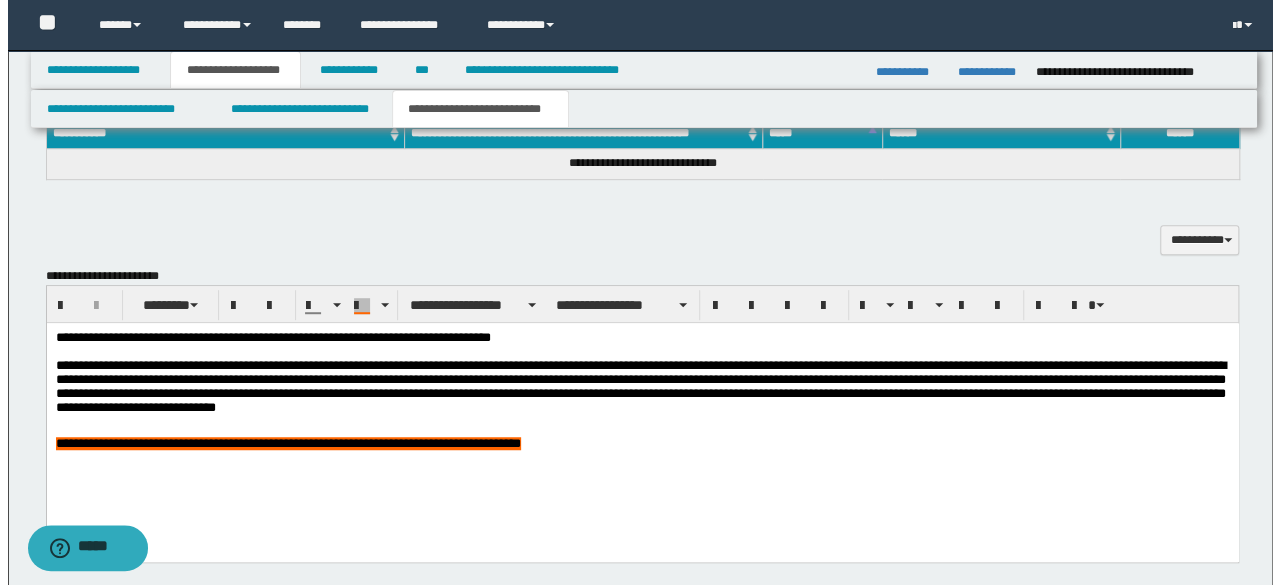 scroll, scrollTop: 400, scrollLeft: 0, axis: vertical 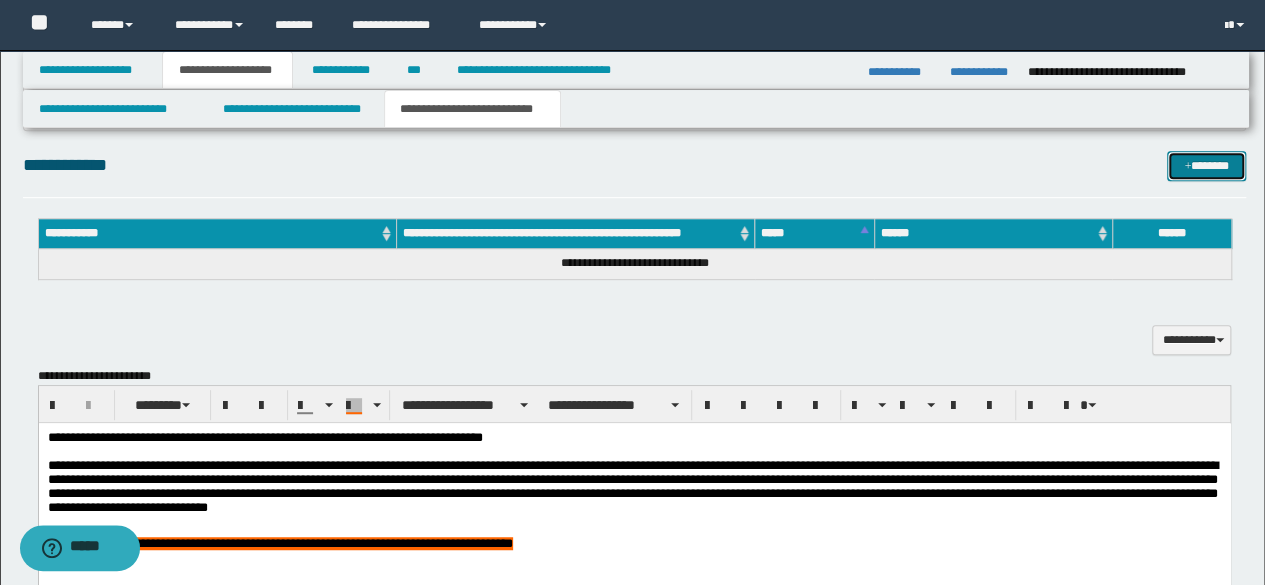 click on "*******" at bounding box center (1206, 165) 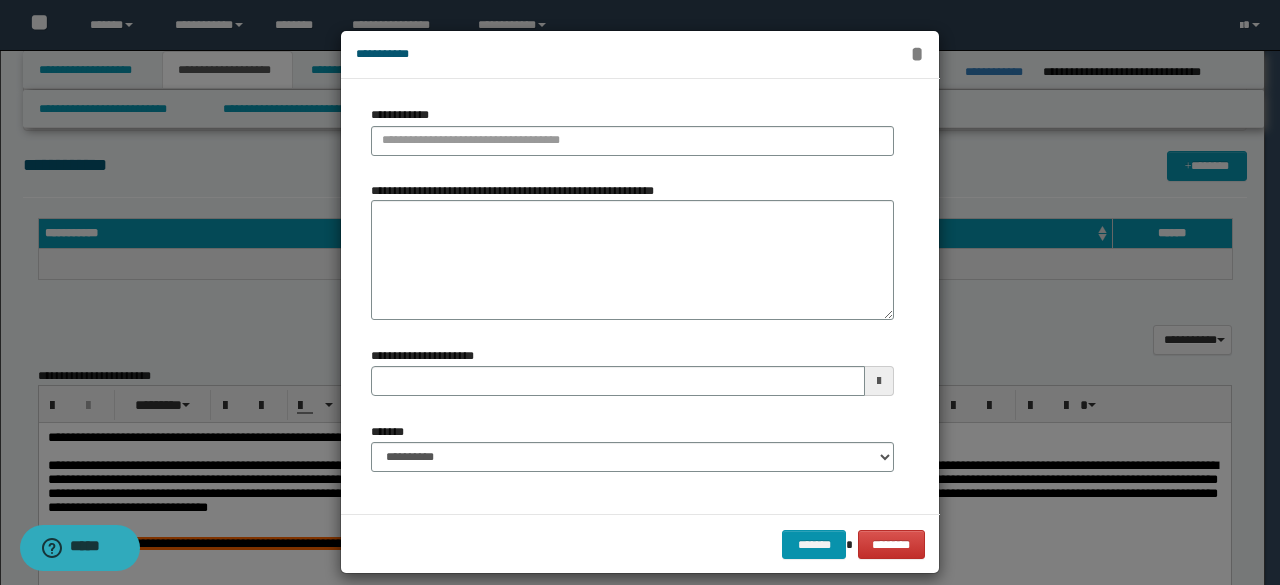 type 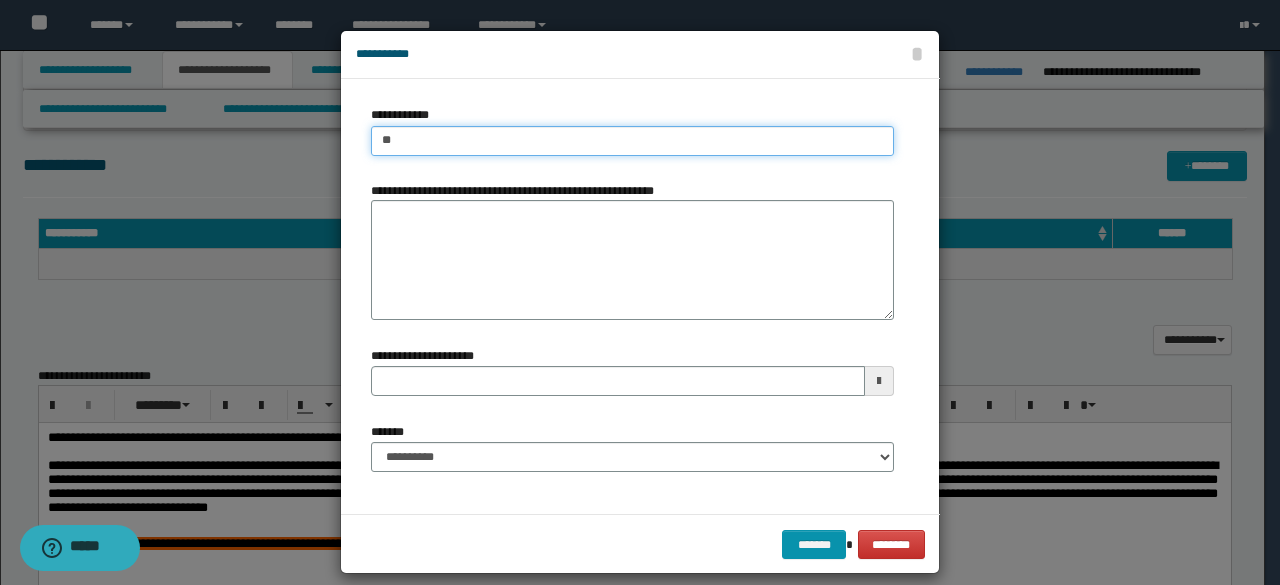 type on "***" 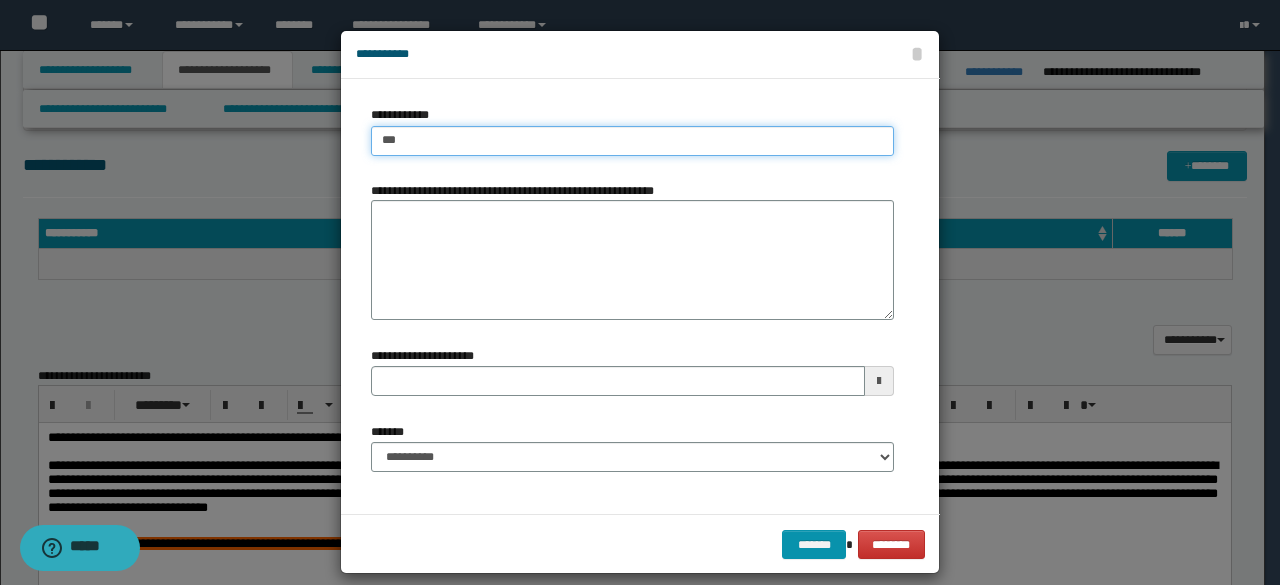 type on "***" 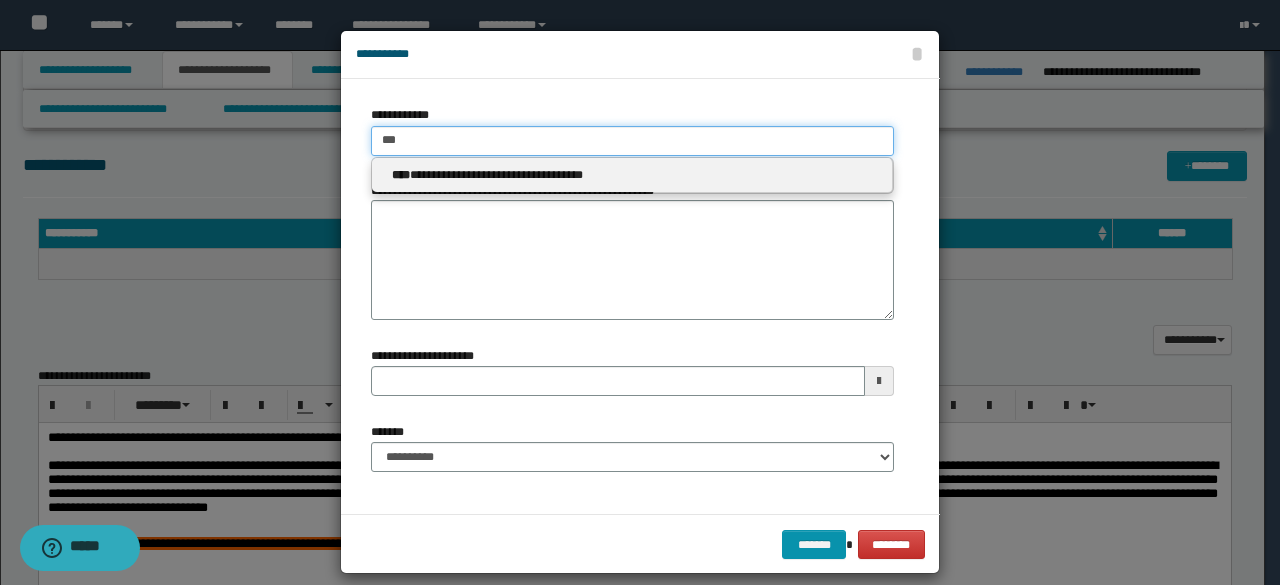 type 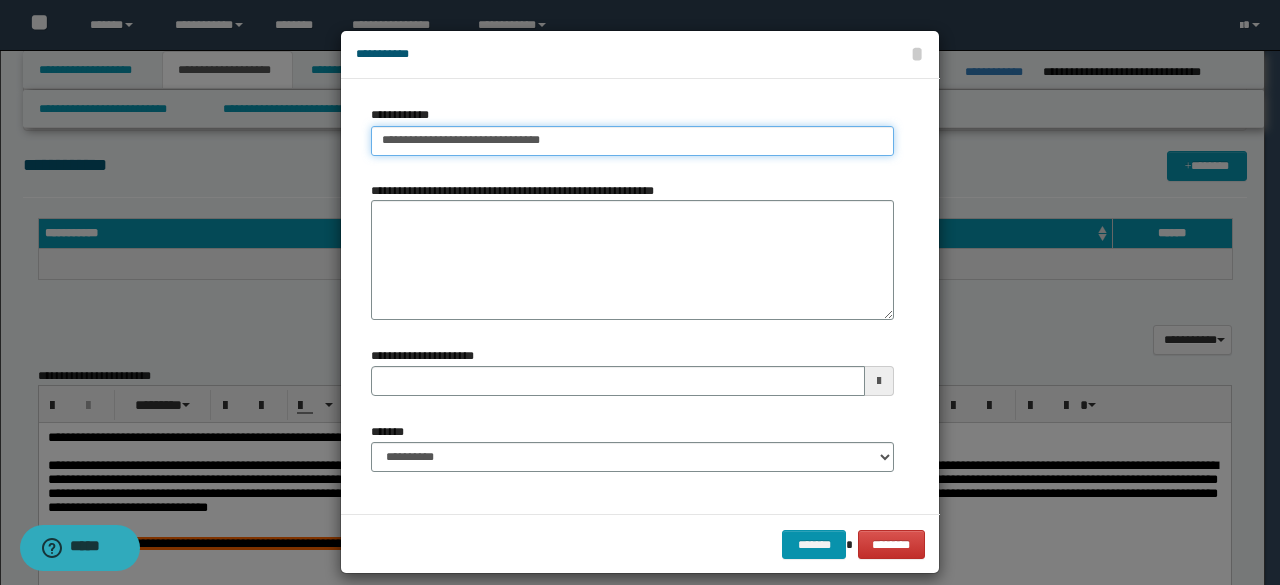 type on "**********" 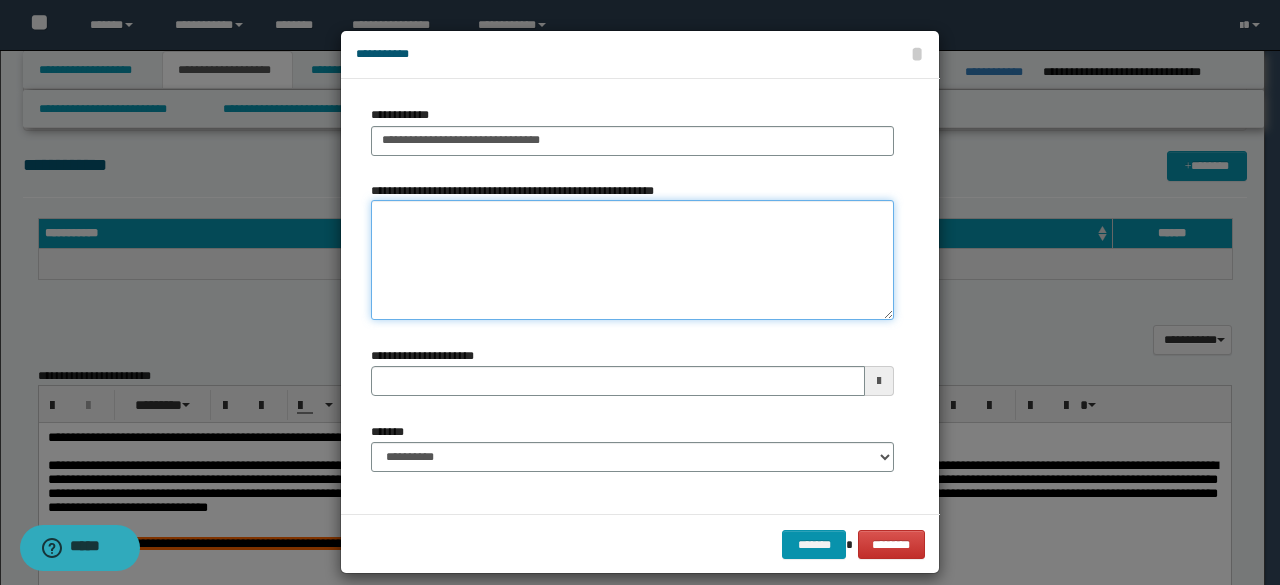 paste on "**********" 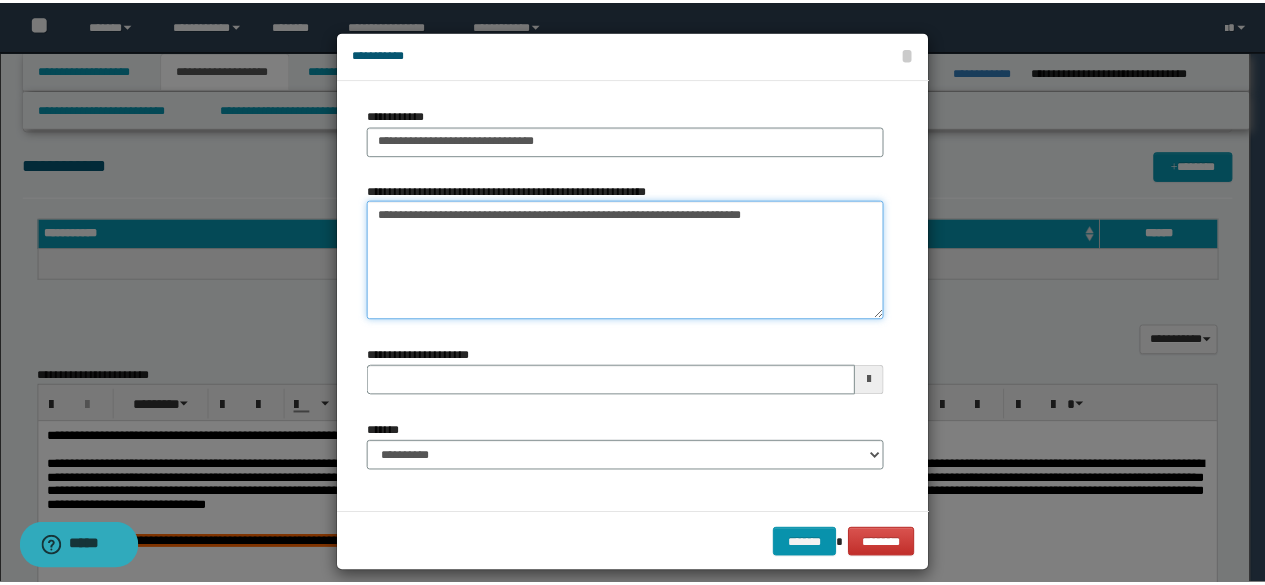 scroll, scrollTop: 0, scrollLeft: 0, axis: both 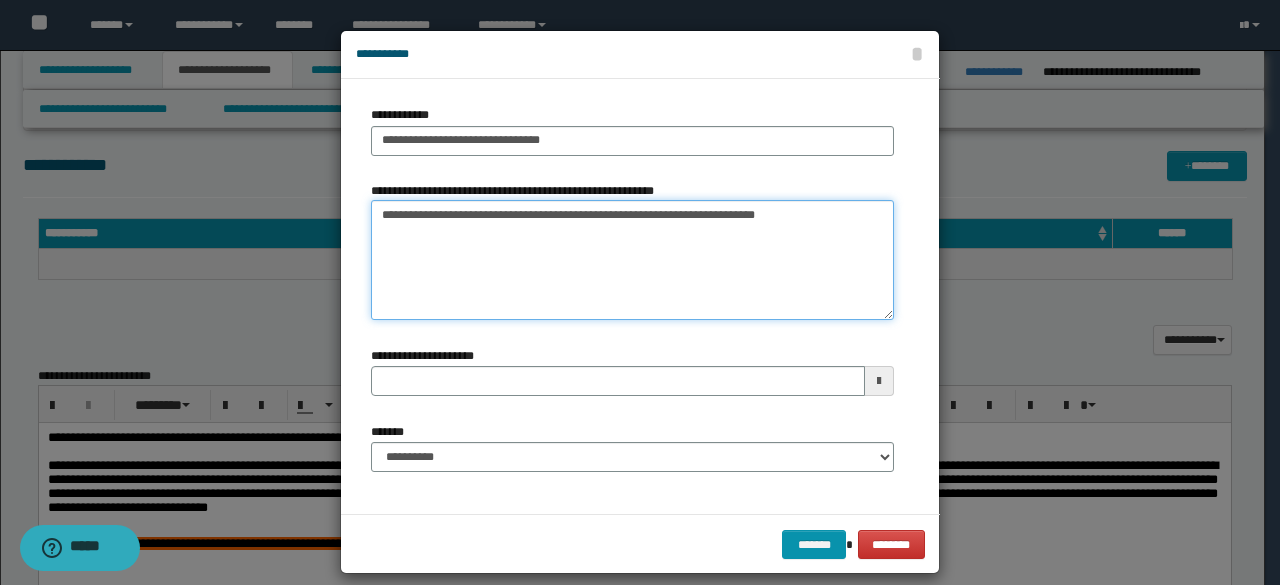 type on "**********" 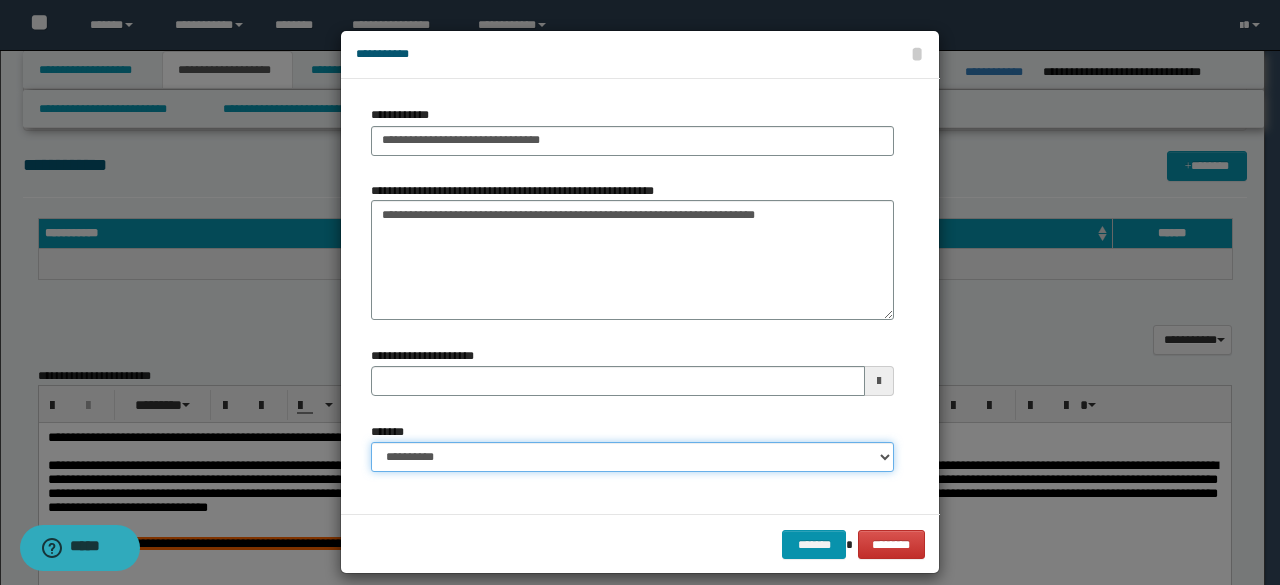 type 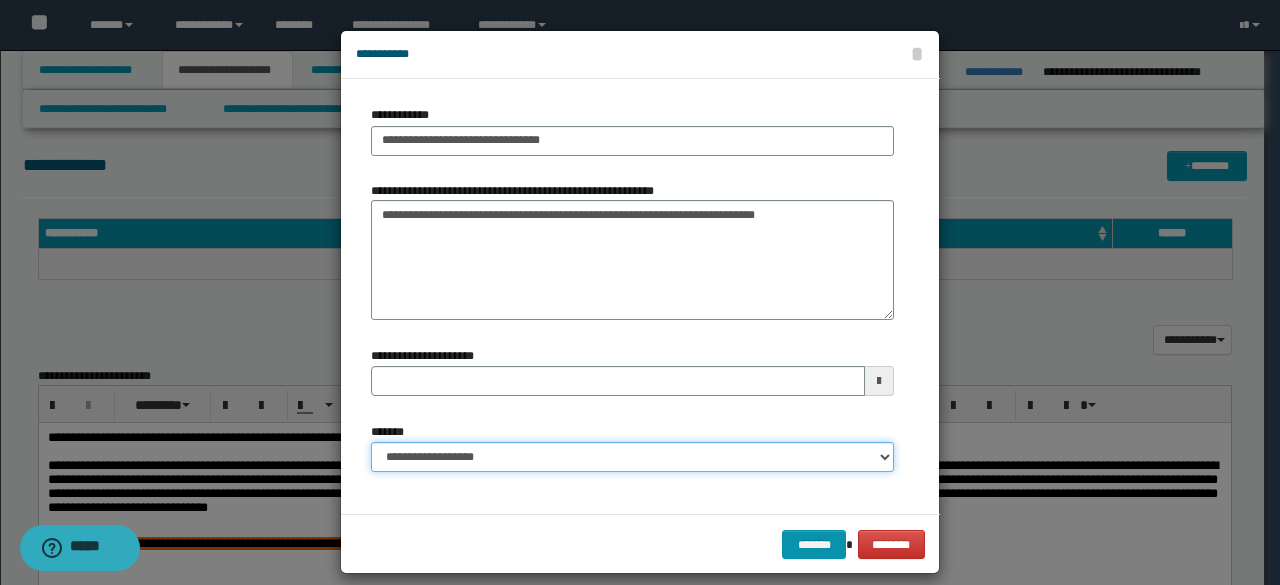 select on "*" 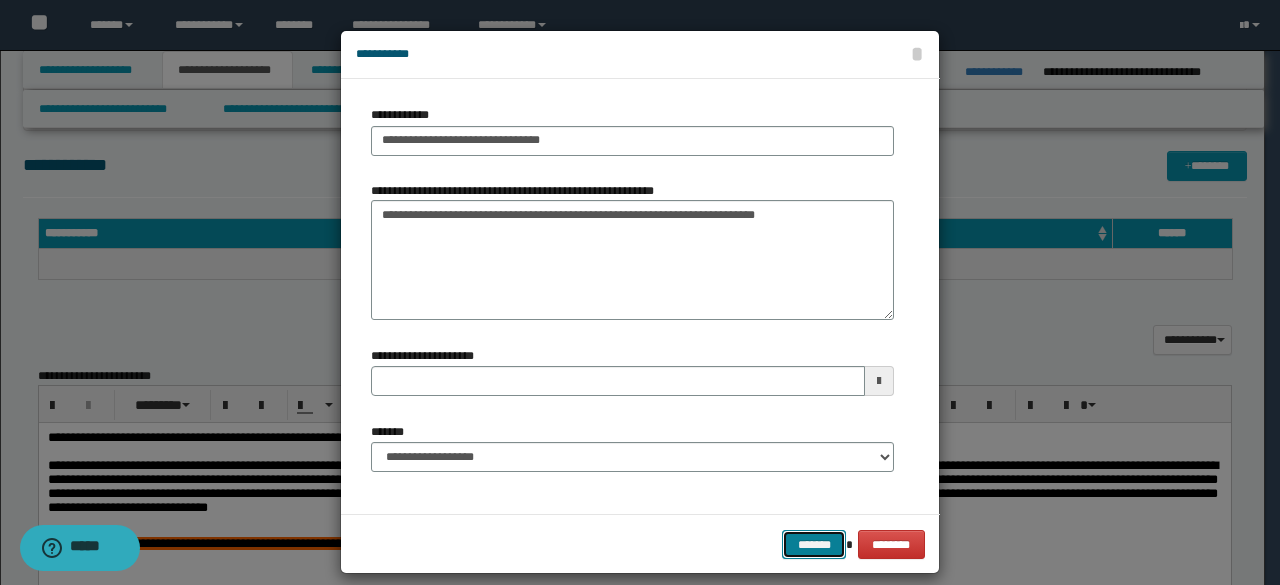 type 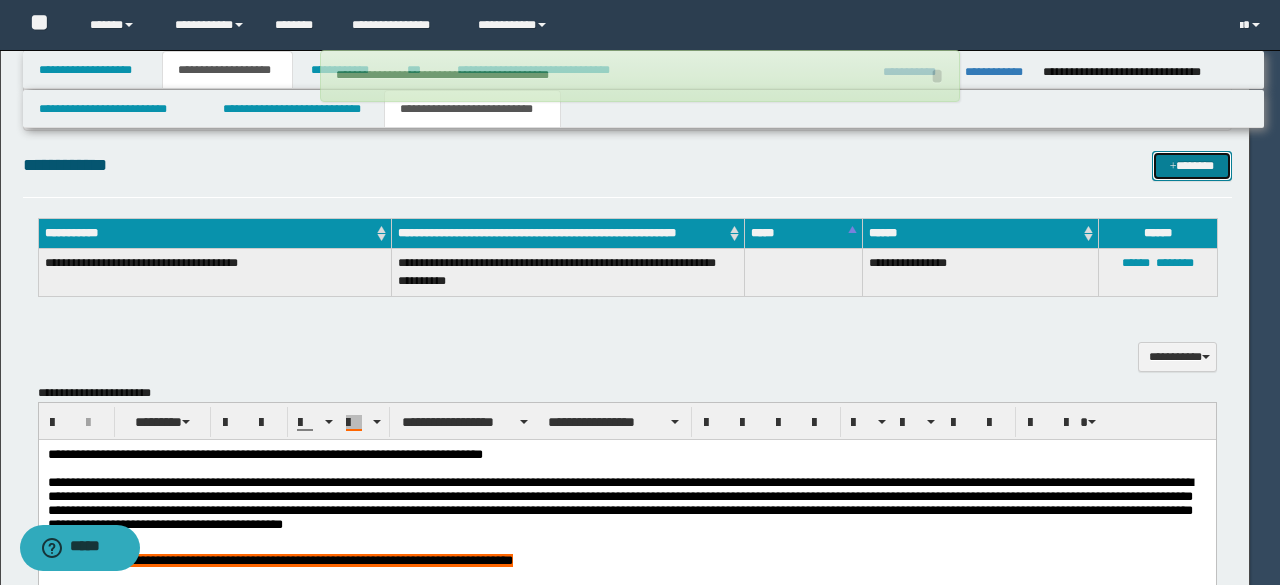 type 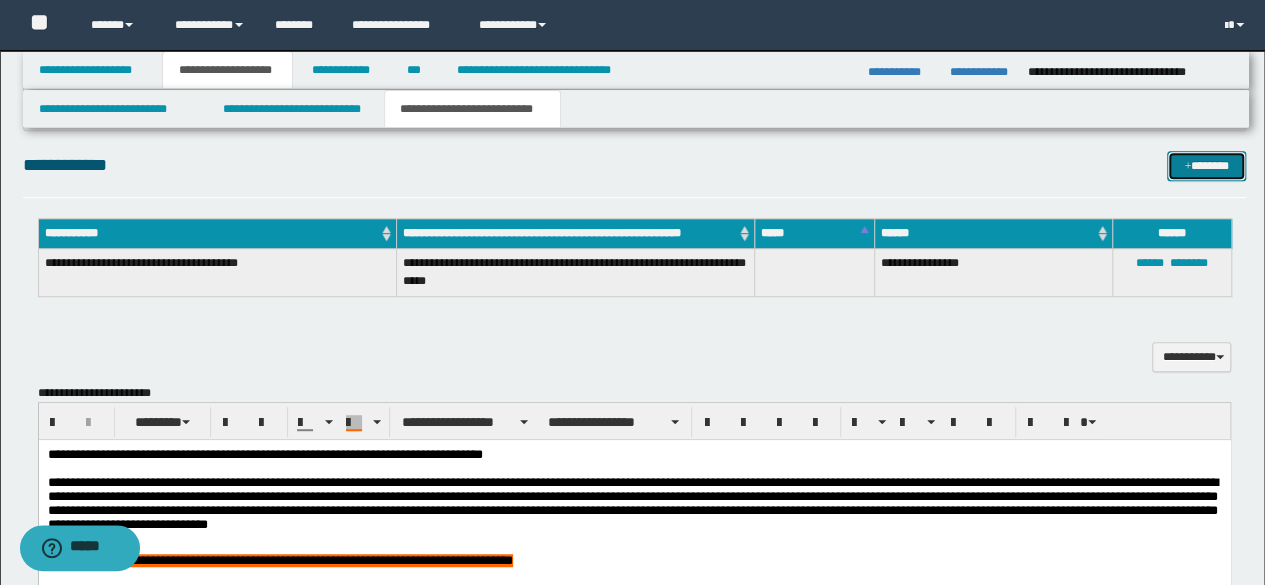 type 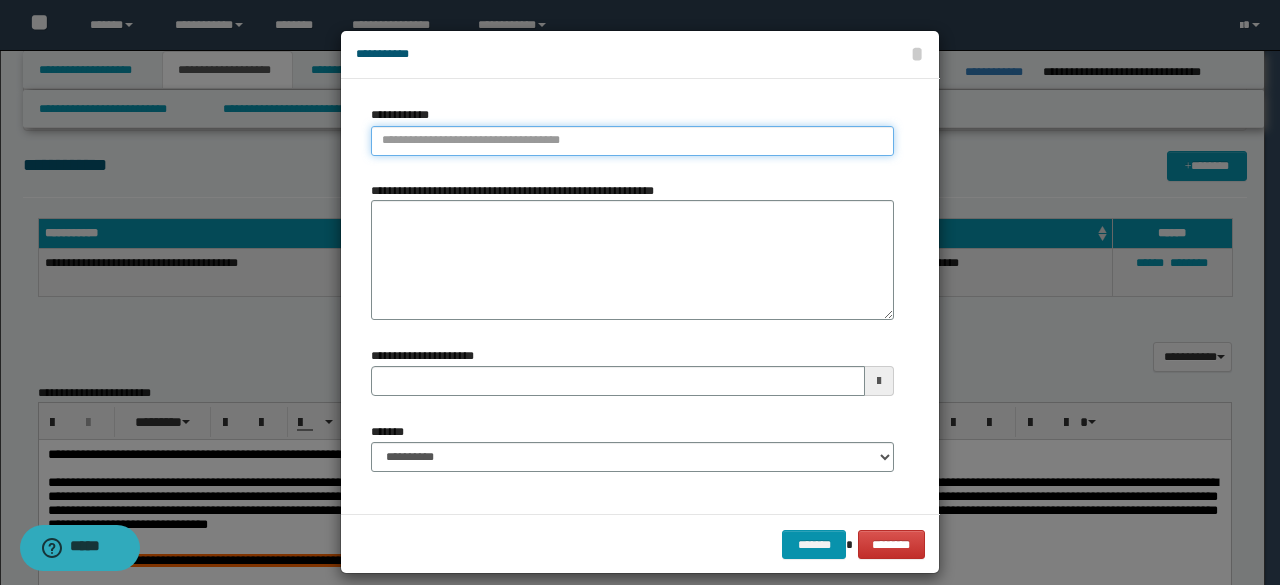 type on "**********" 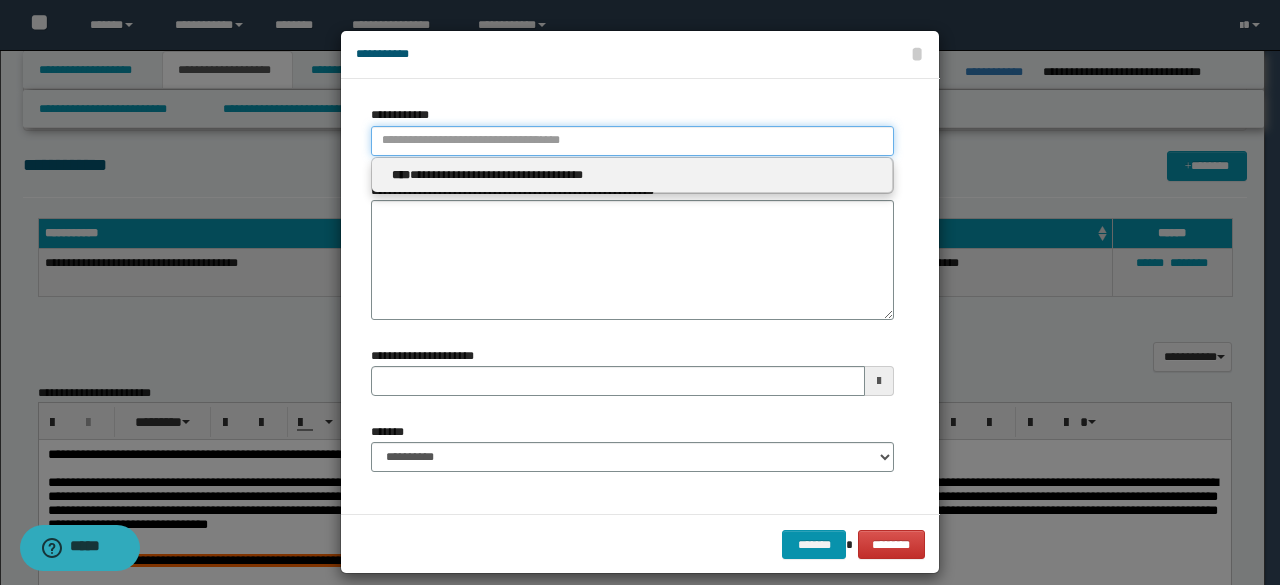 type 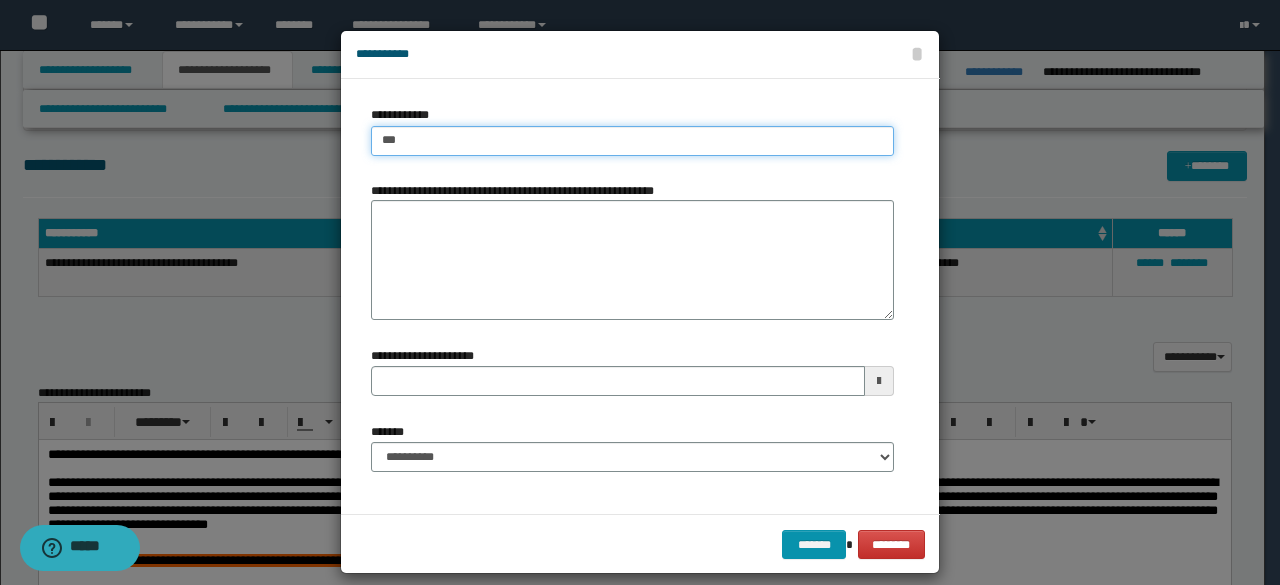 type on "****" 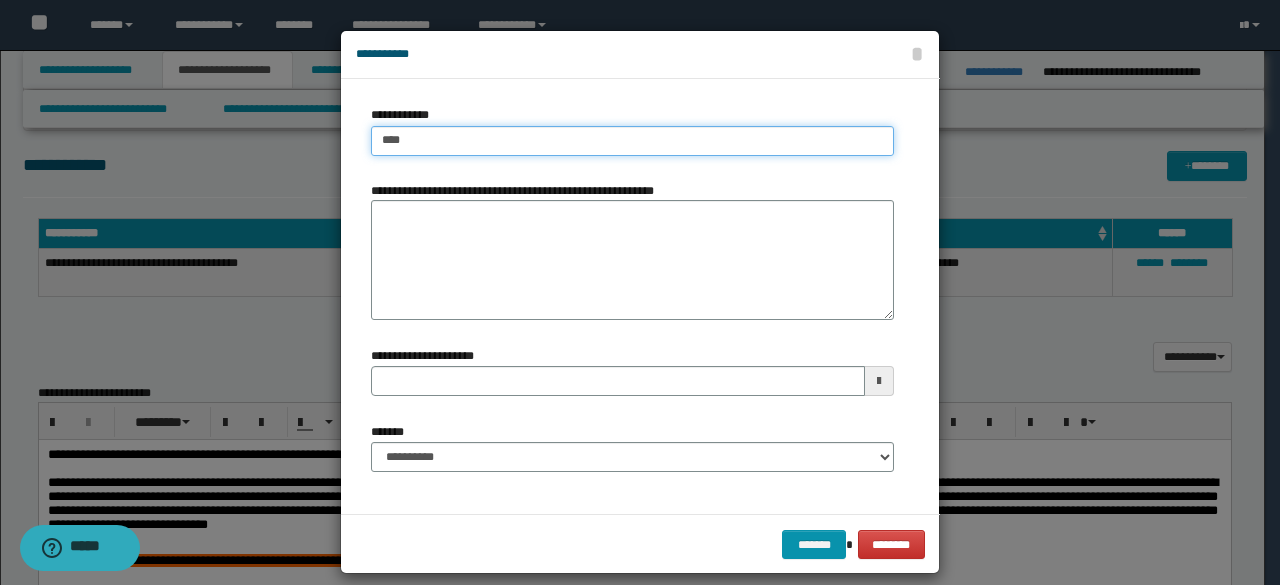 type on "****" 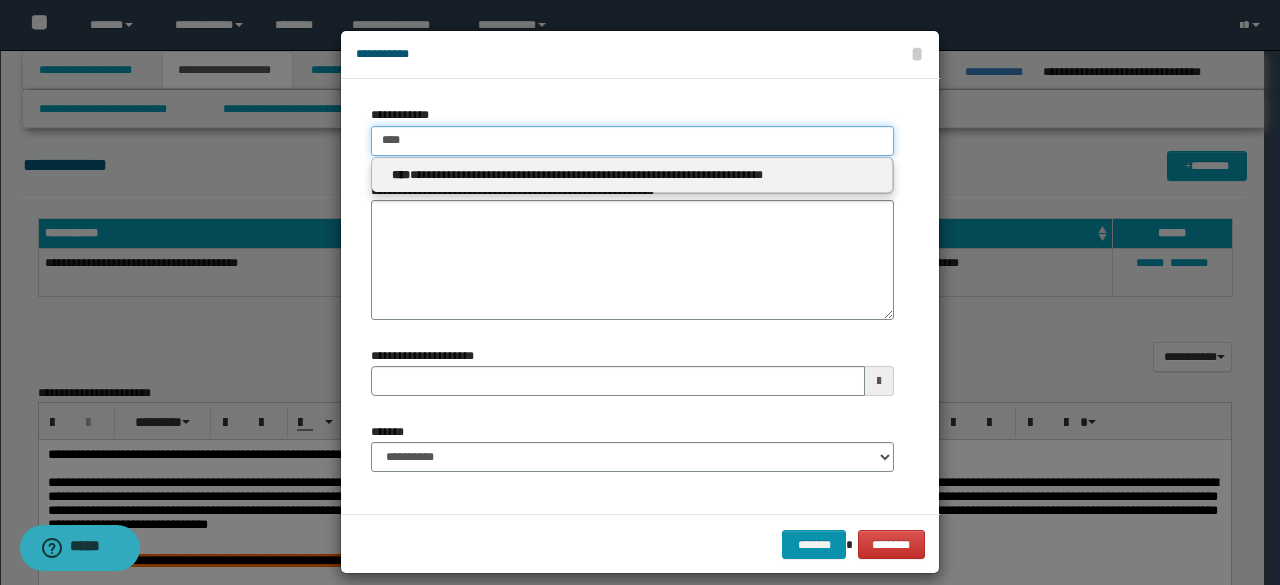 type 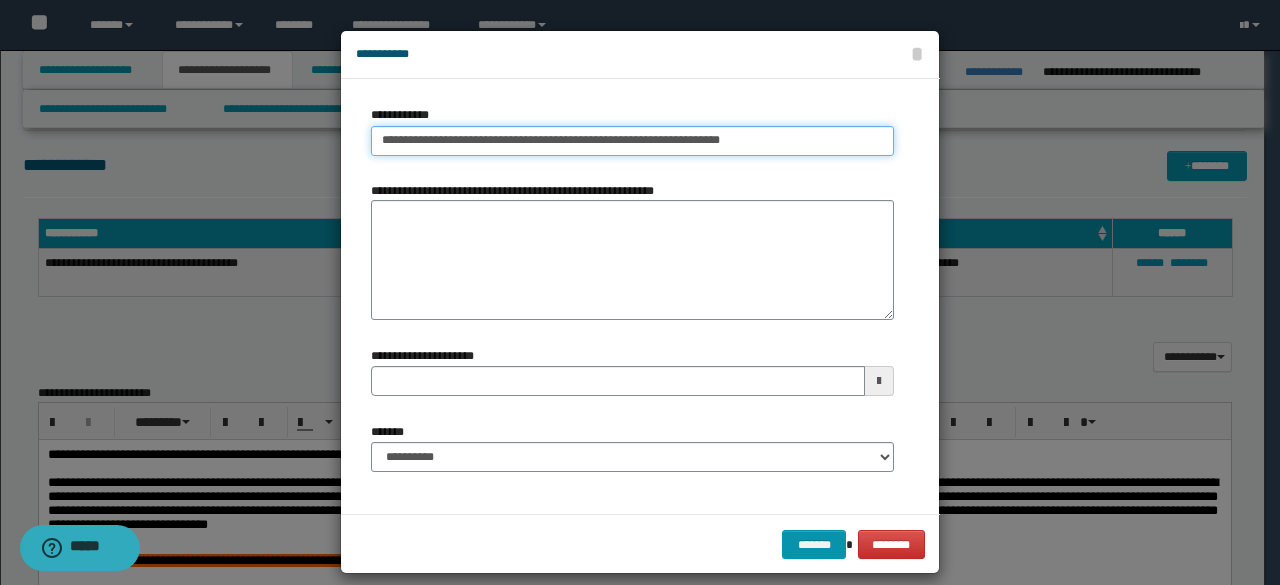 type on "**********" 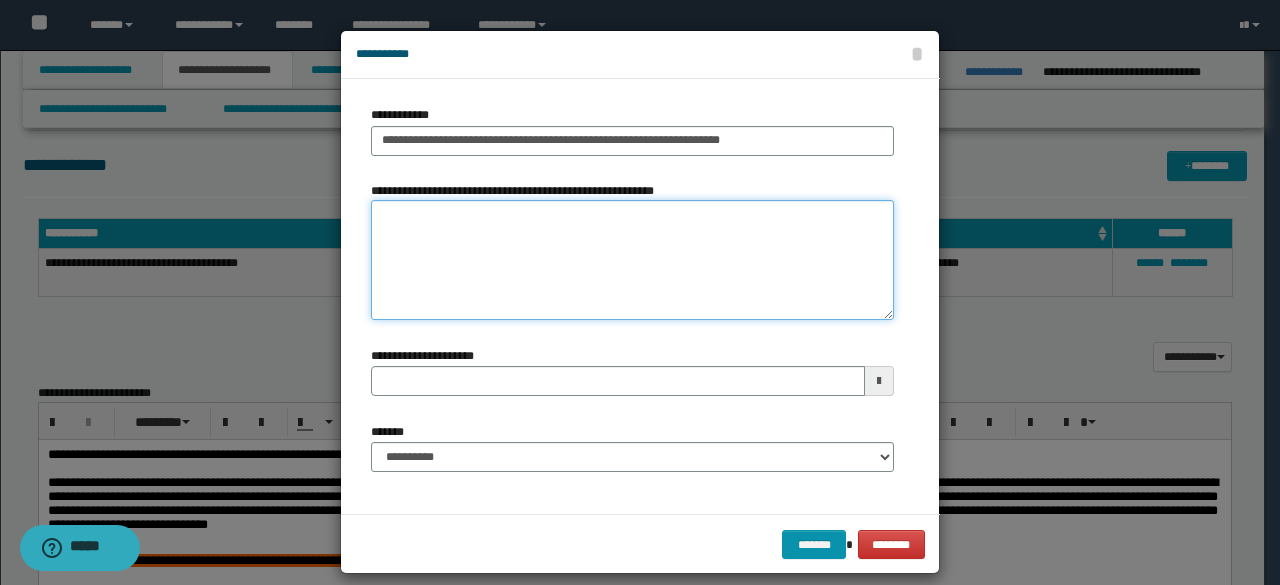 paste on "**********" 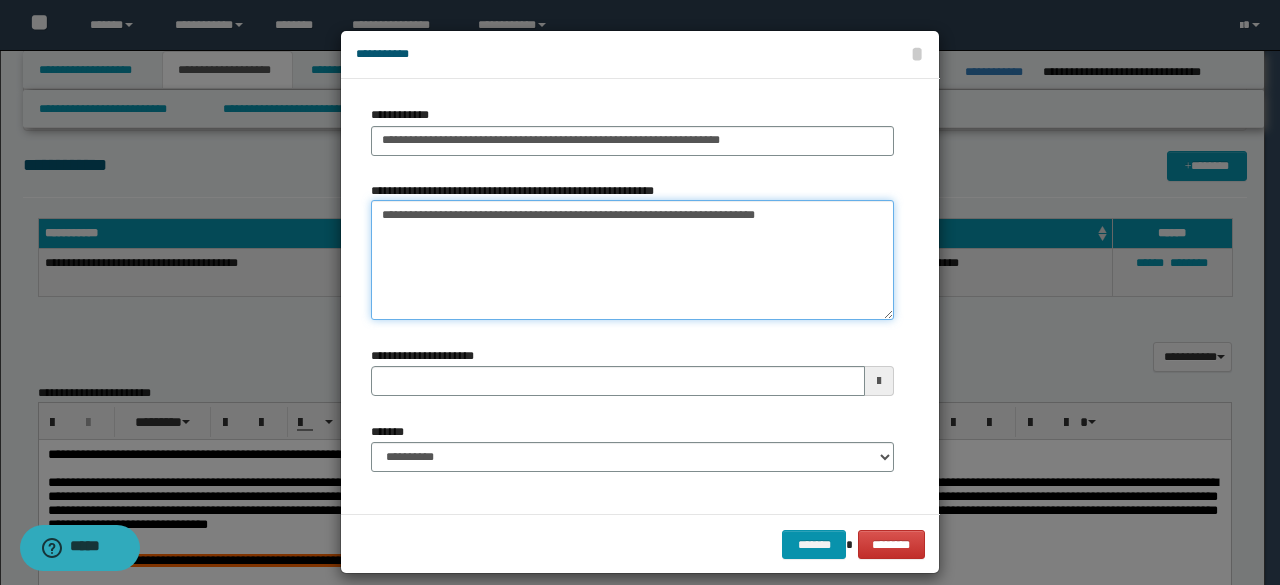 type on "**********" 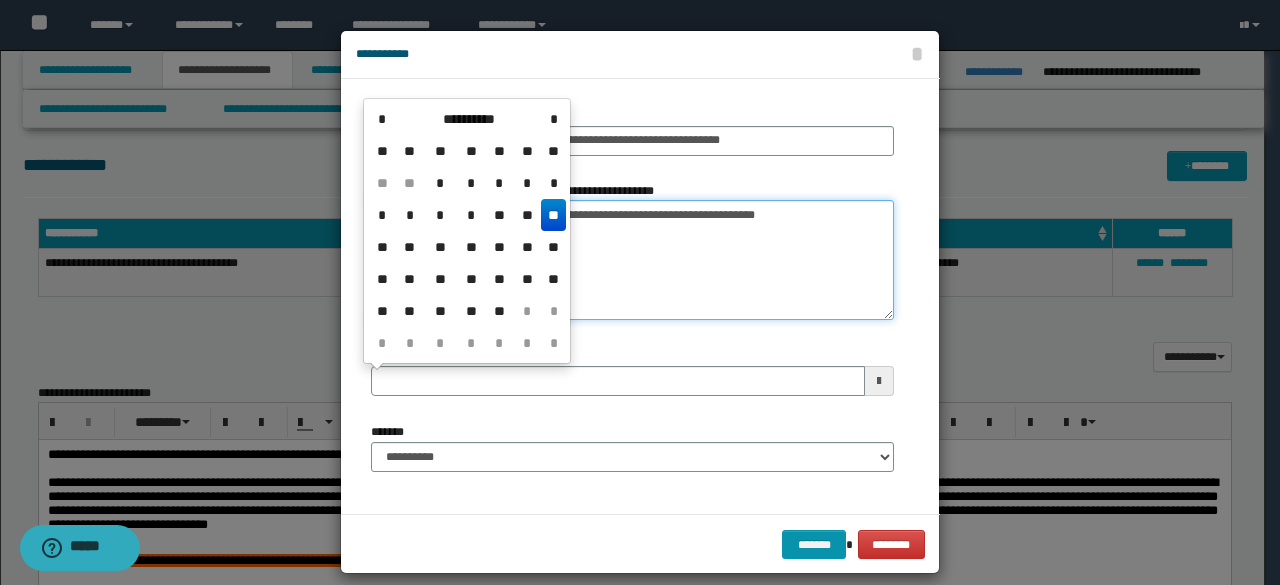 type 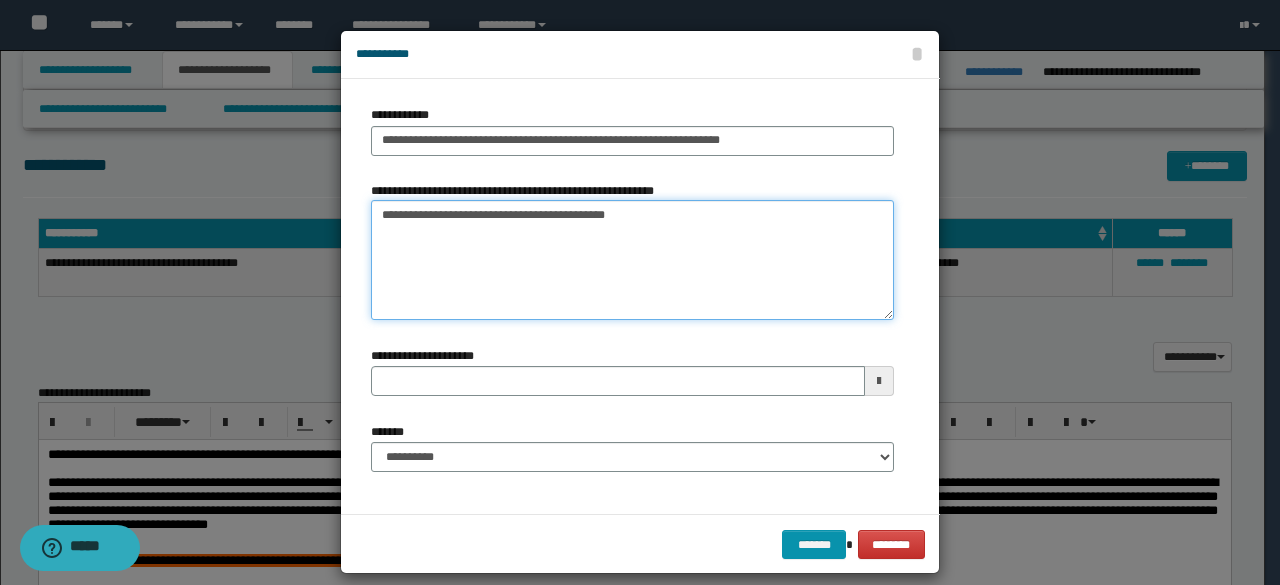 type on "**********" 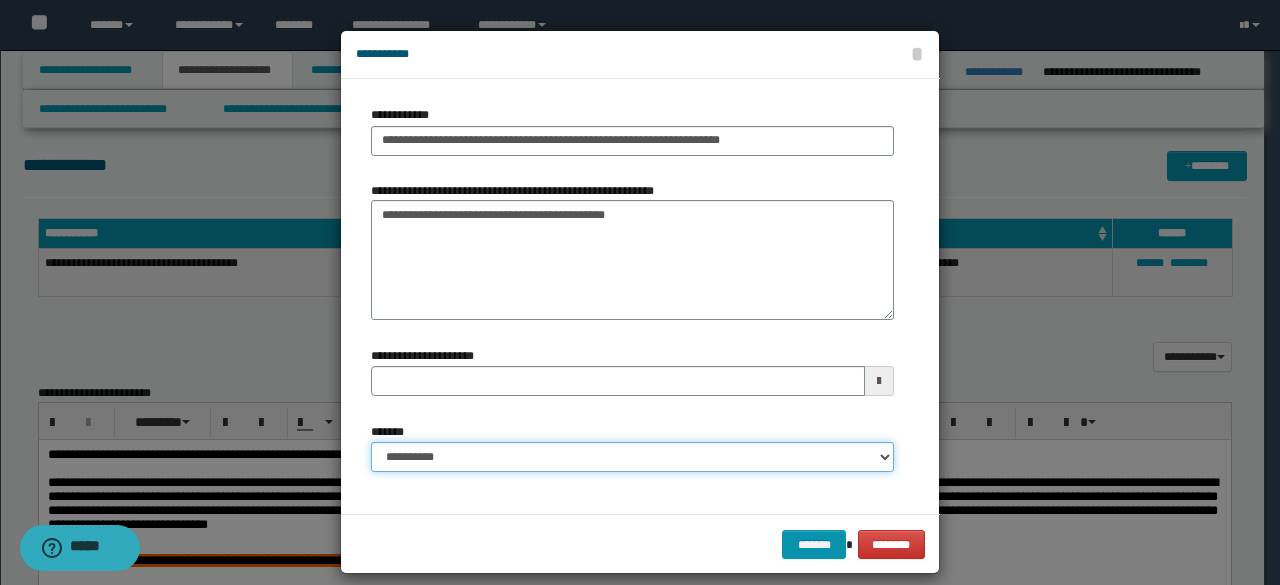 type 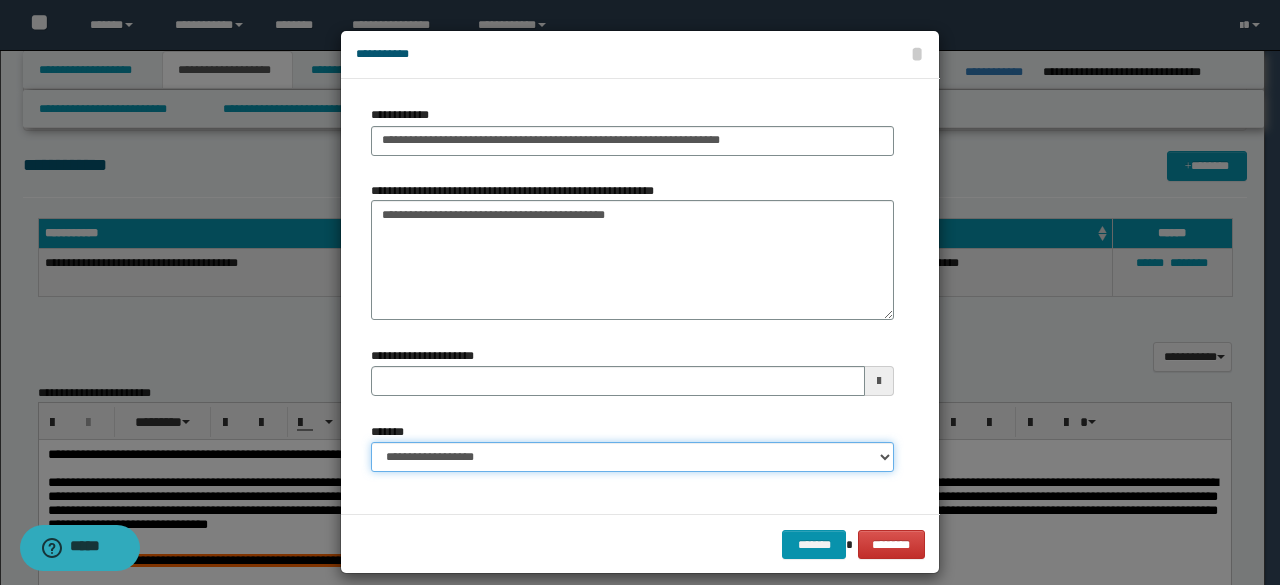 select on "*" 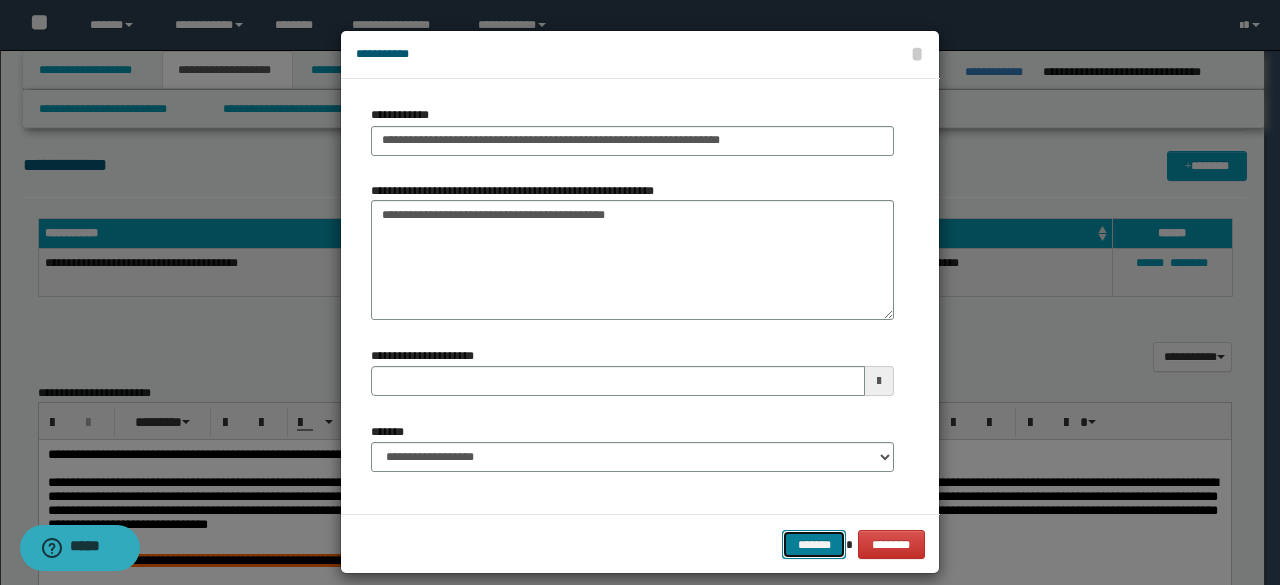 click on "*******" at bounding box center [814, 544] 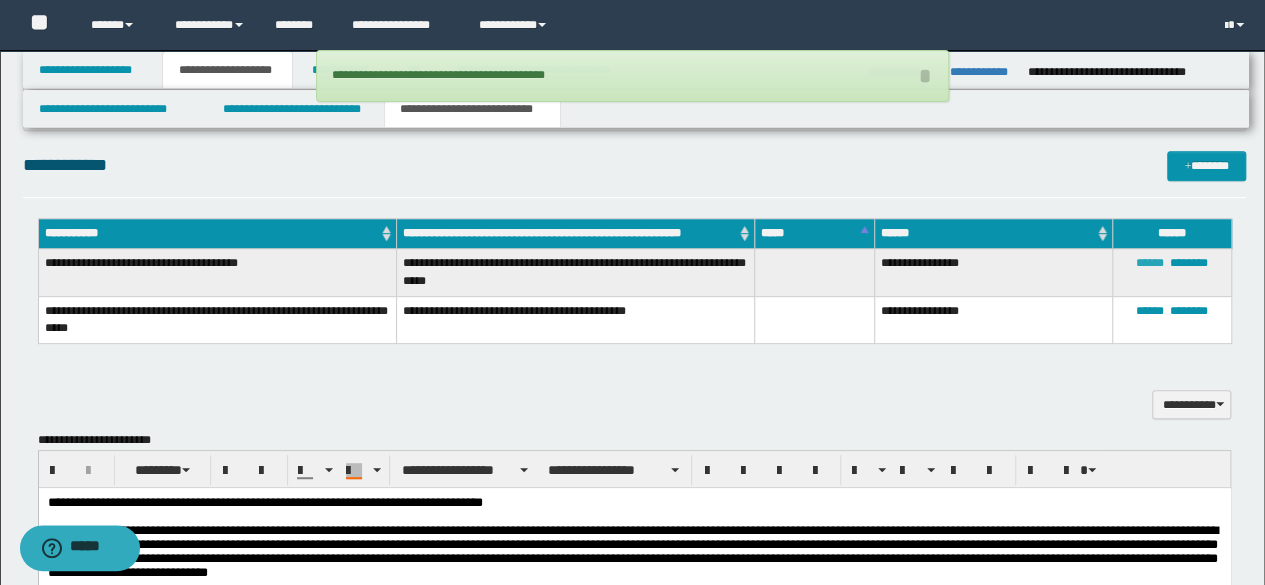 click on "******" at bounding box center [1150, 263] 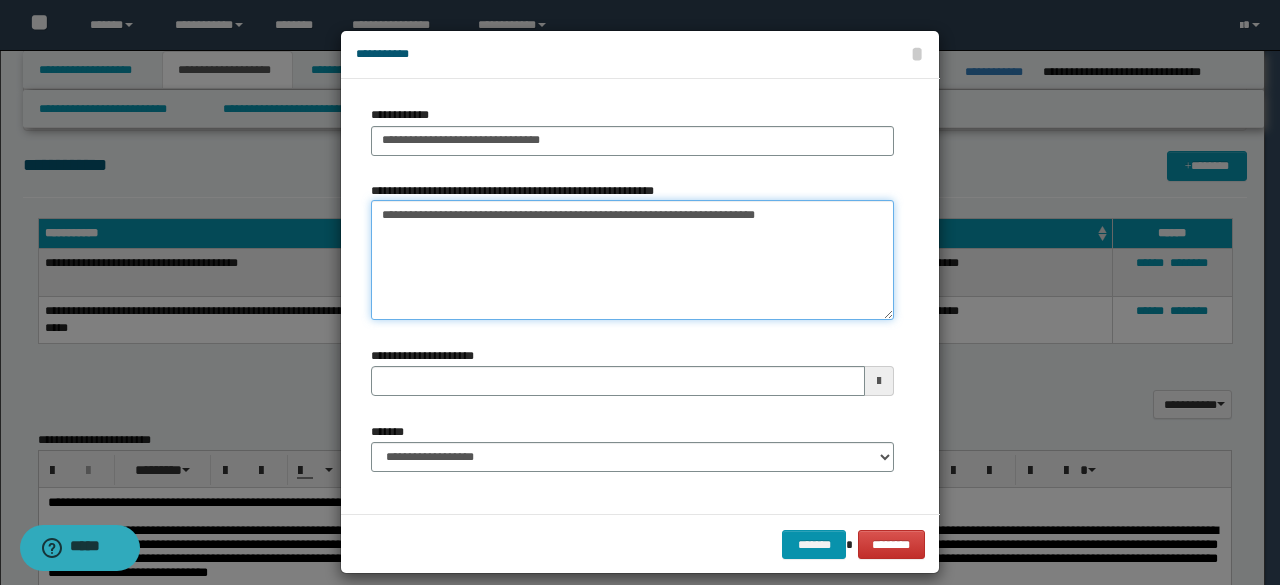 click on "**********" at bounding box center [632, 259] 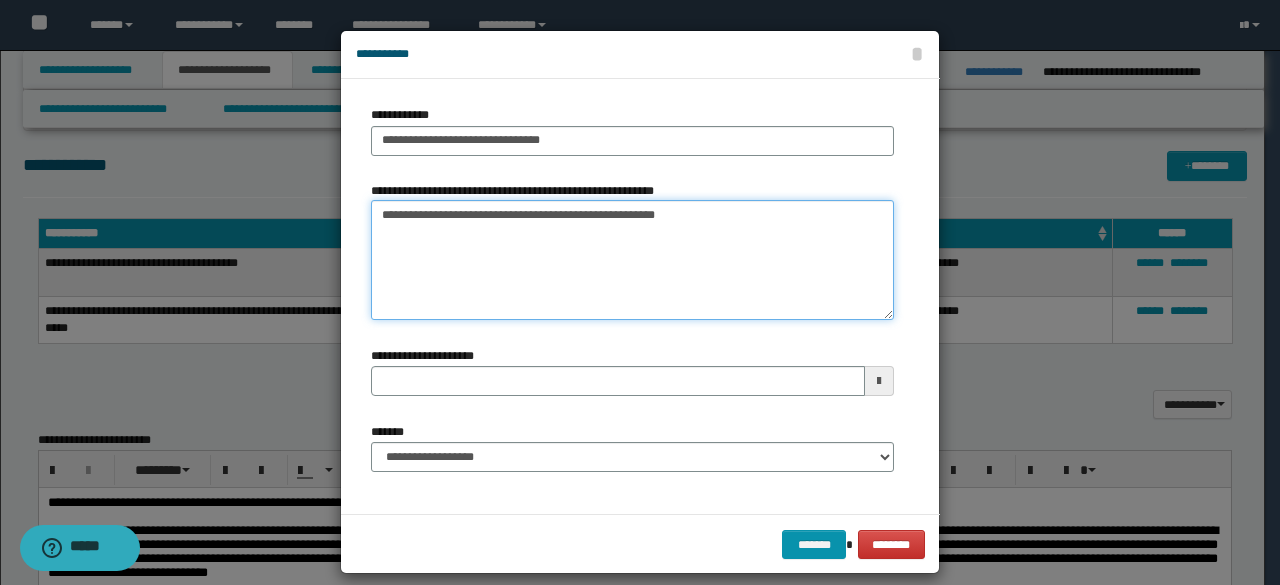 type on "**********" 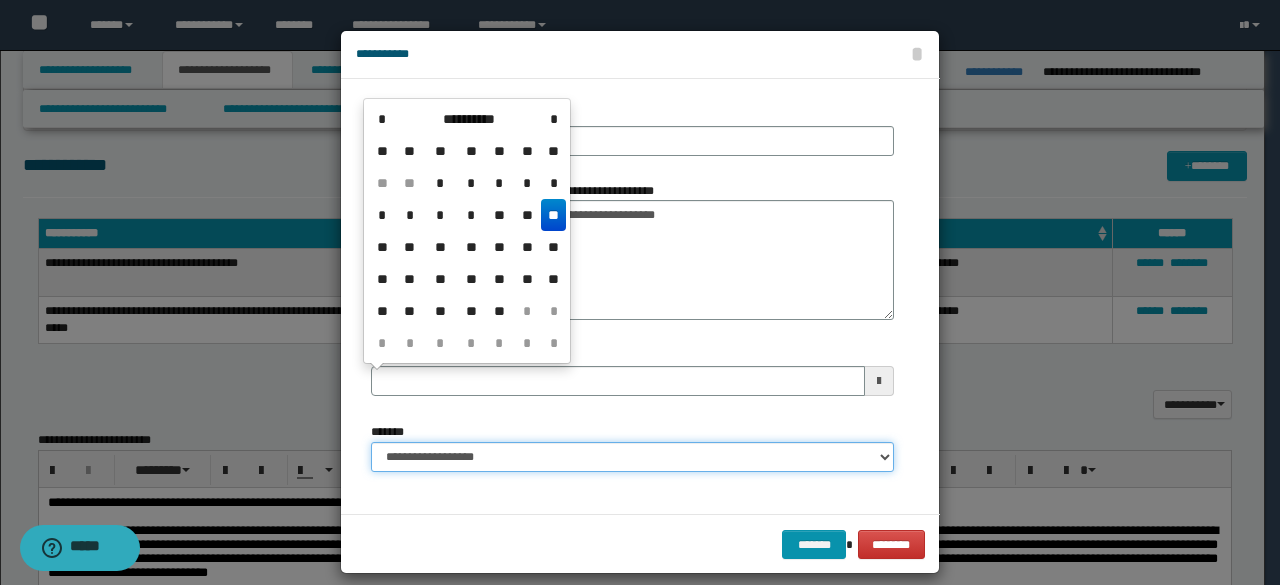 type 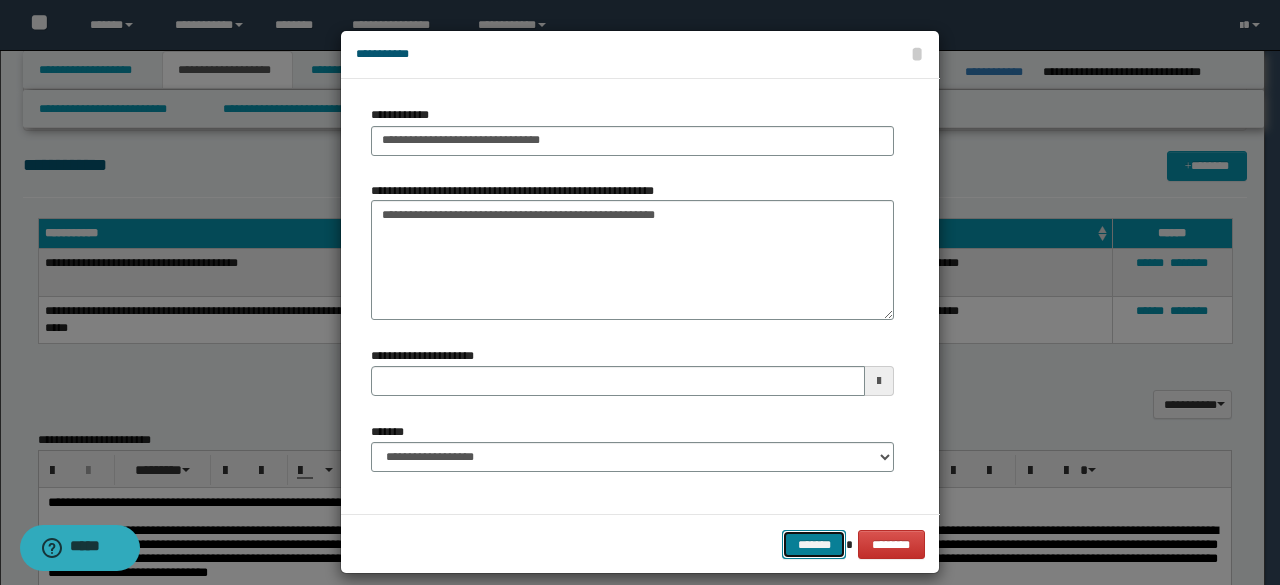 click on "*******" at bounding box center [814, 544] 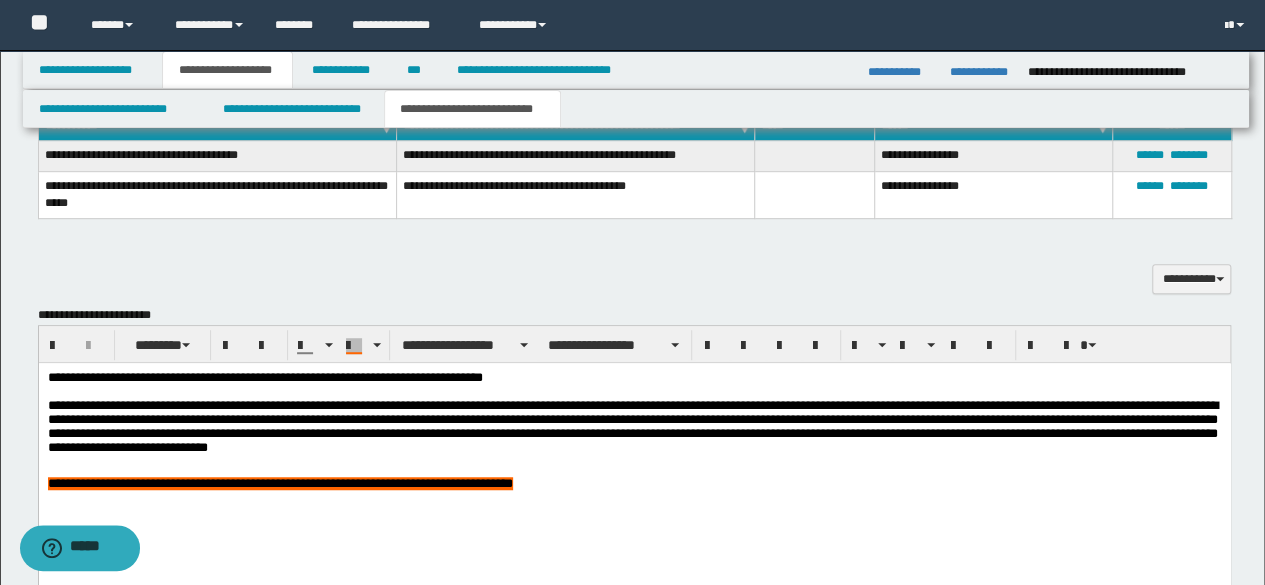 scroll, scrollTop: 400, scrollLeft: 0, axis: vertical 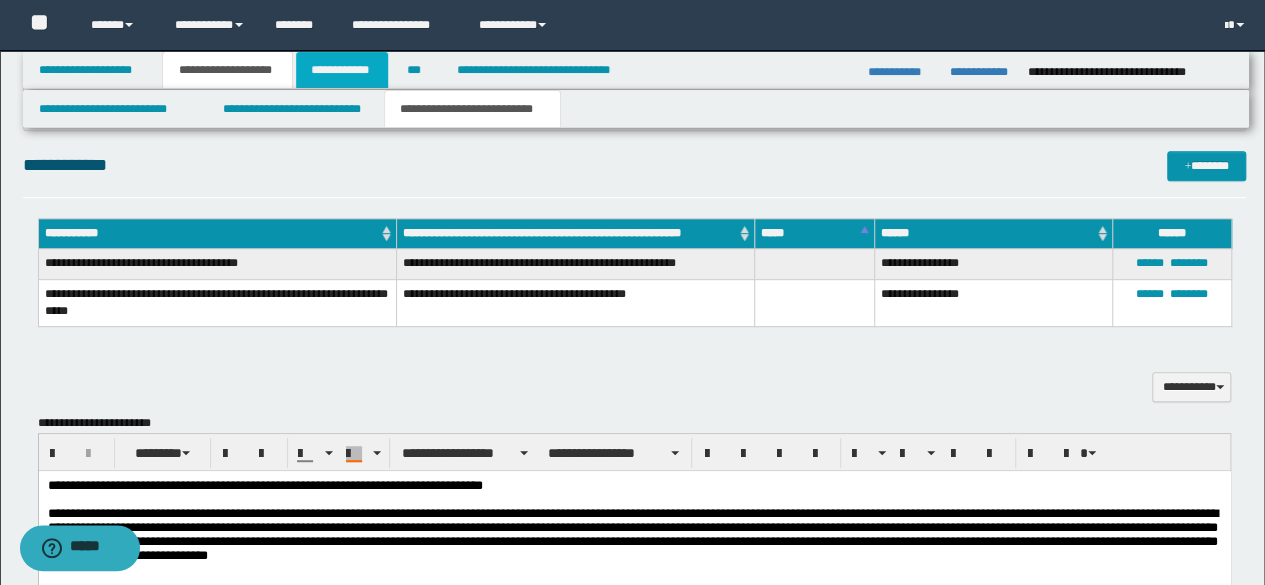 click on "**********" at bounding box center (342, 70) 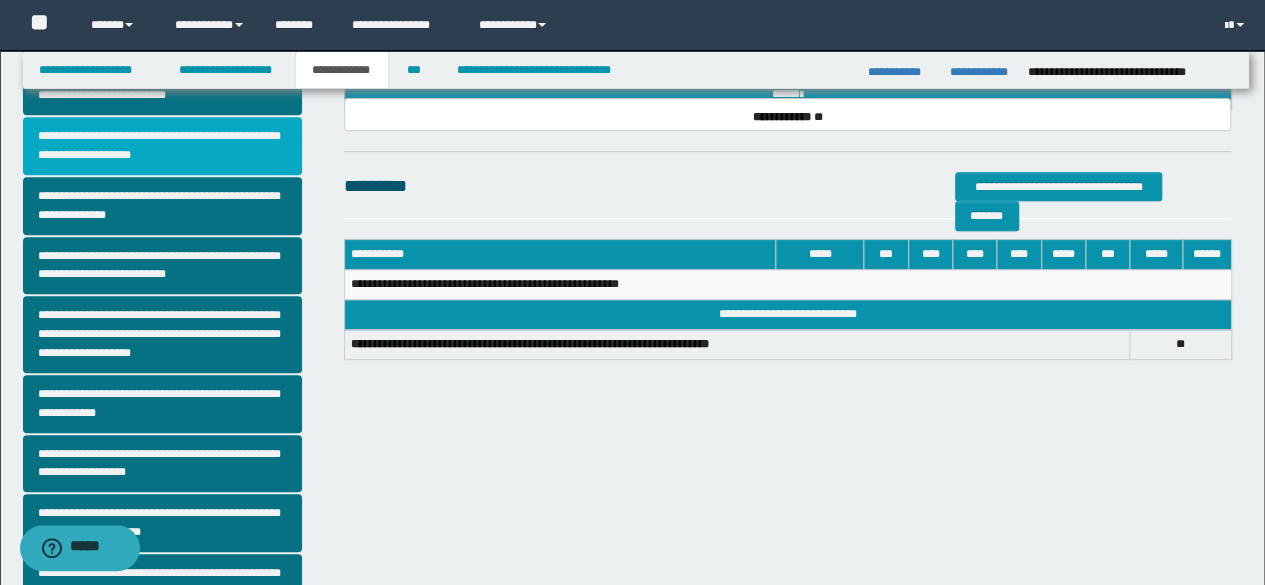scroll, scrollTop: 69, scrollLeft: 0, axis: vertical 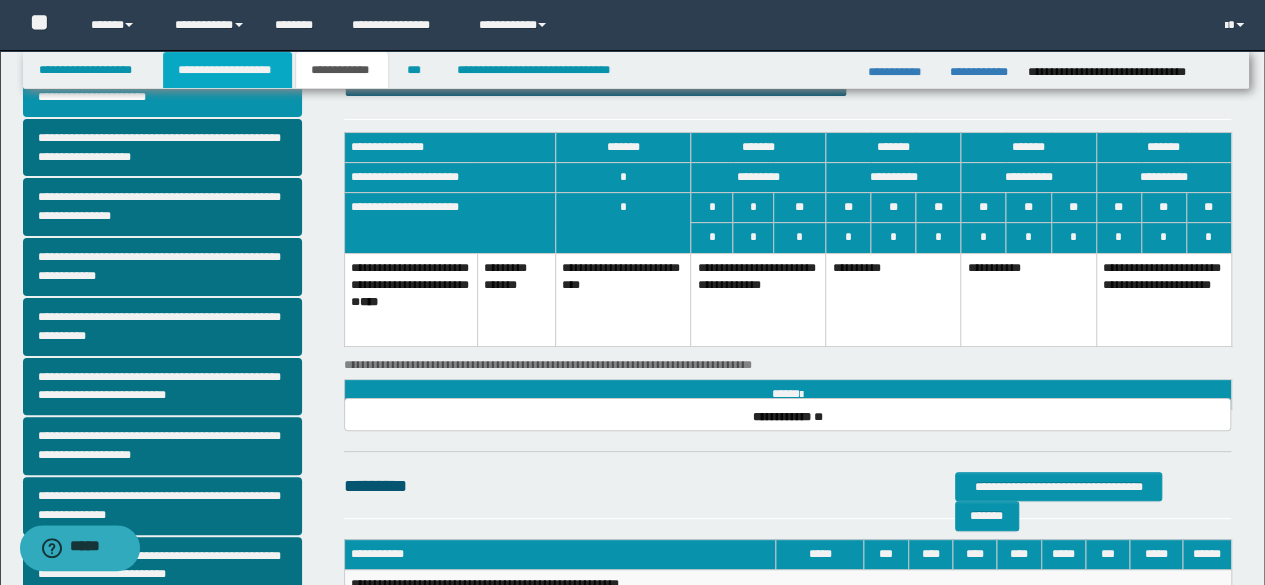 click on "**********" at bounding box center [227, 70] 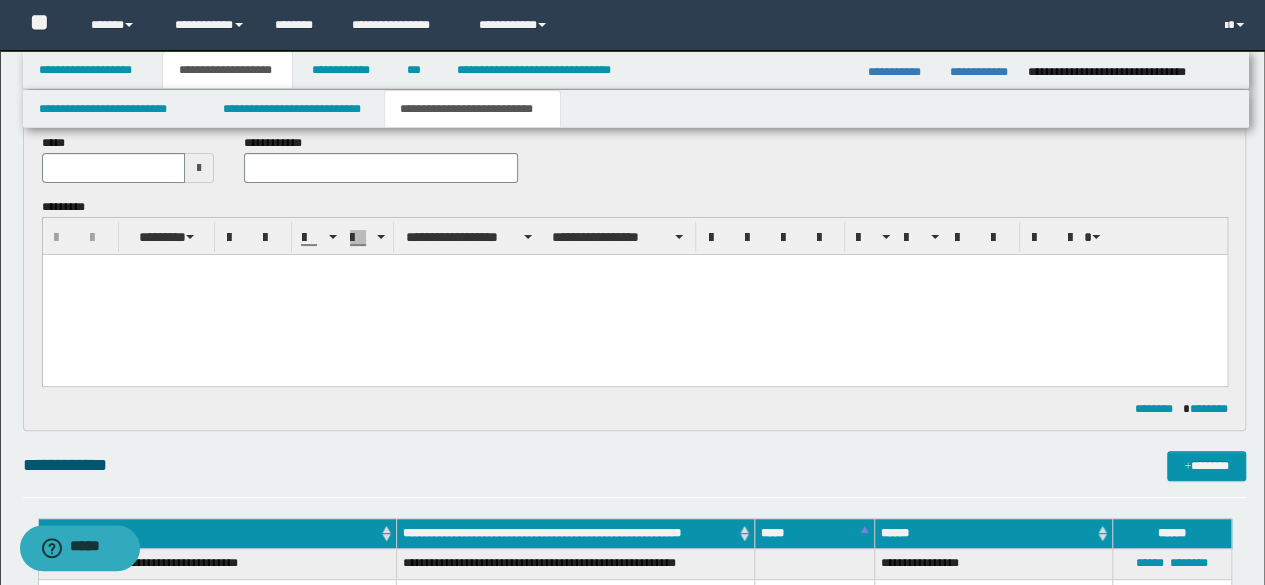 scroll, scrollTop: 0, scrollLeft: 0, axis: both 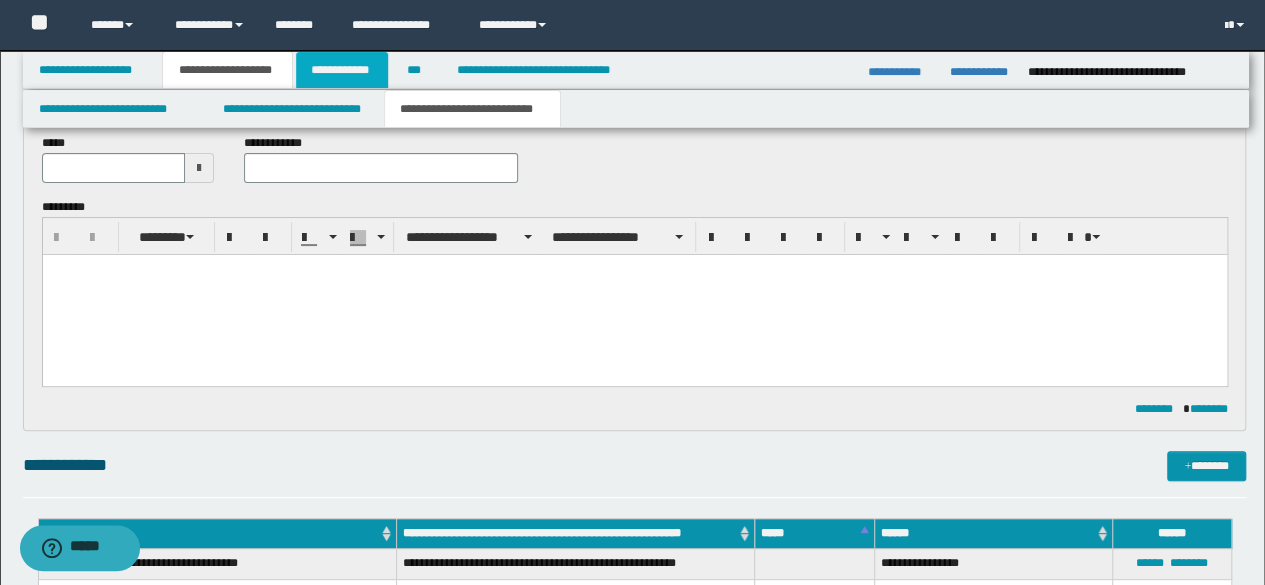 click on "**********" at bounding box center [342, 70] 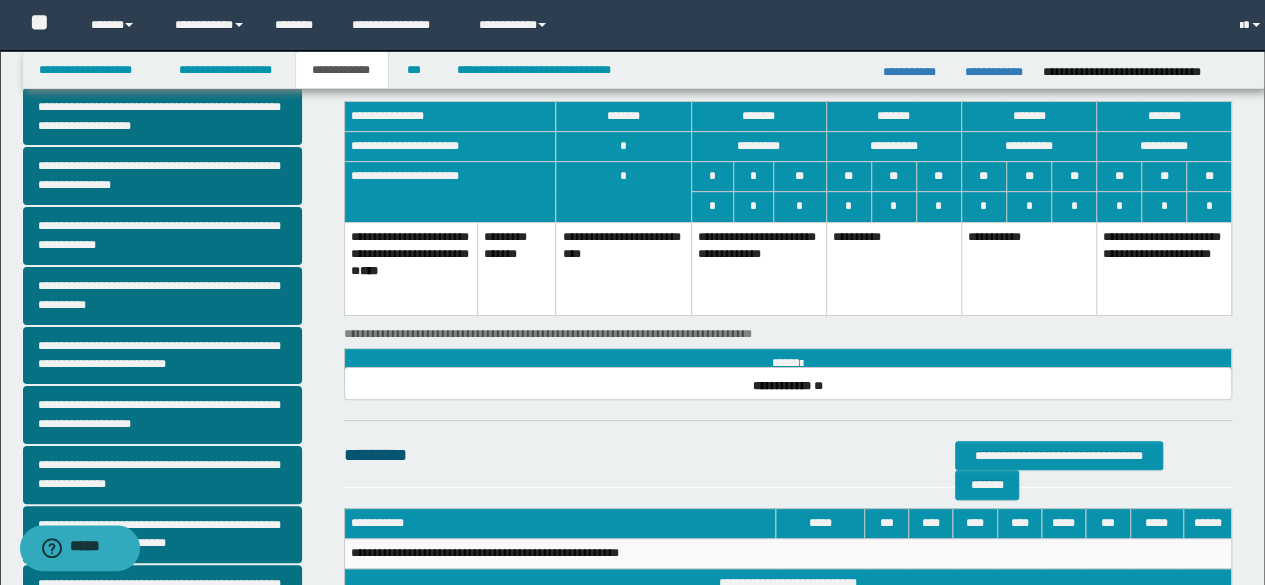 scroll, scrollTop: 69, scrollLeft: 0, axis: vertical 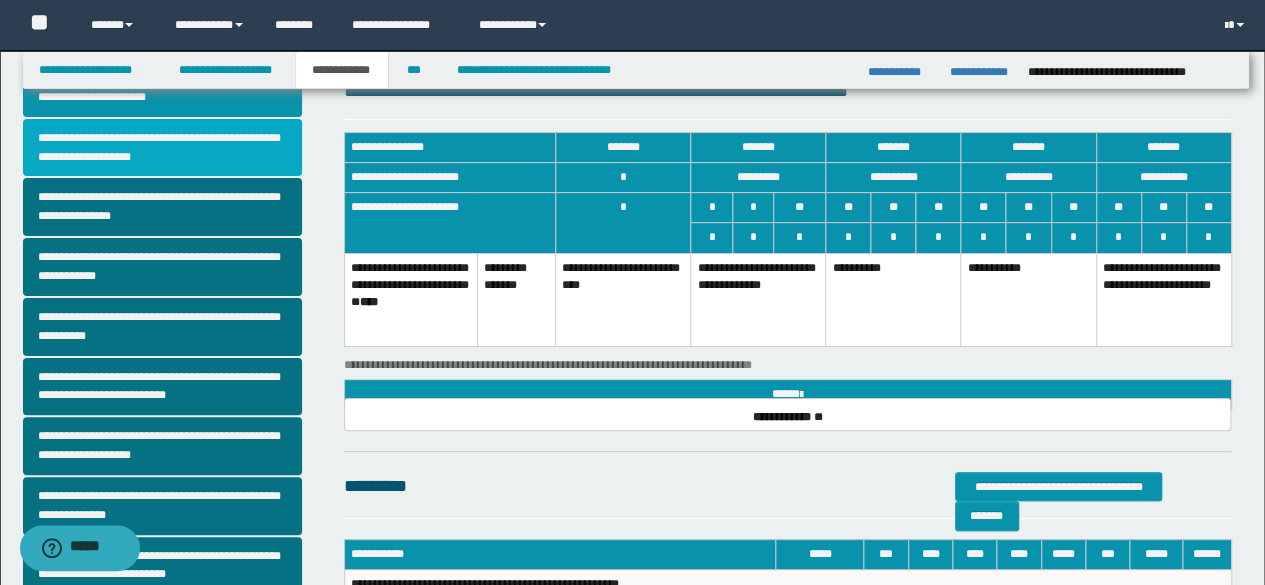 click on "**********" at bounding box center [162, 148] 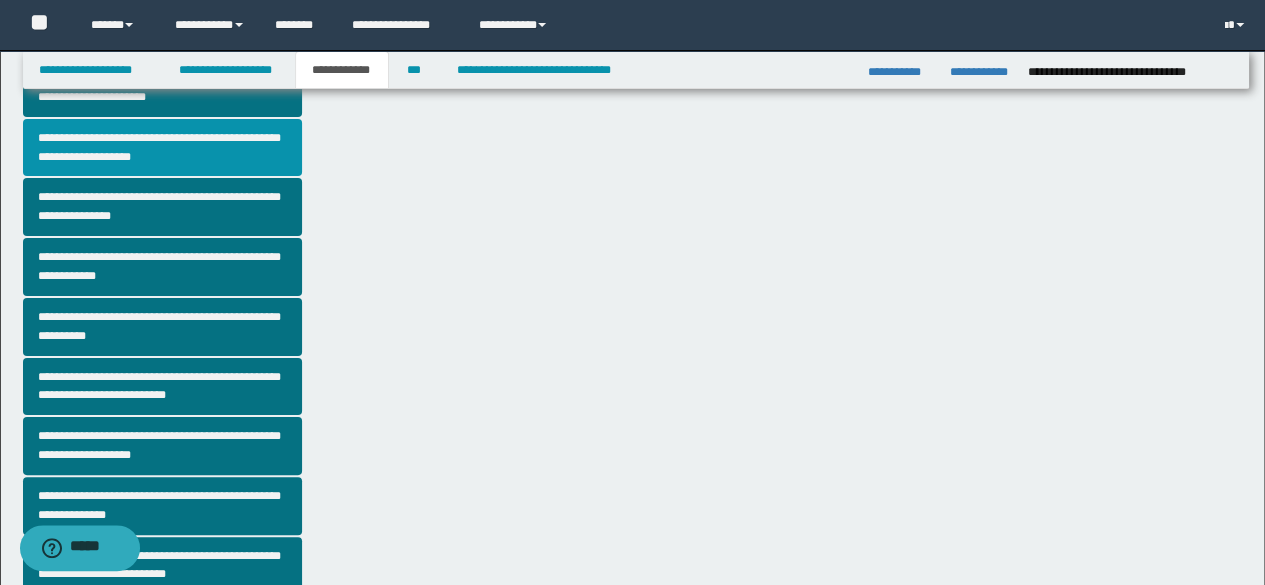 scroll, scrollTop: 0, scrollLeft: 0, axis: both 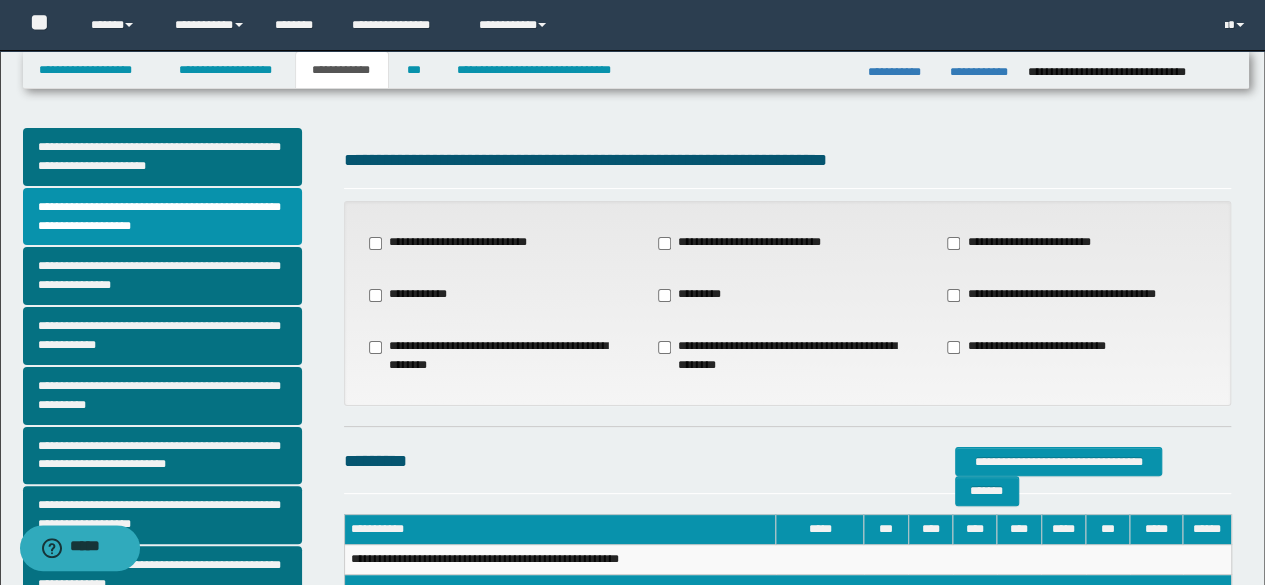 click on "**********" at bounding box center (1062, 295) 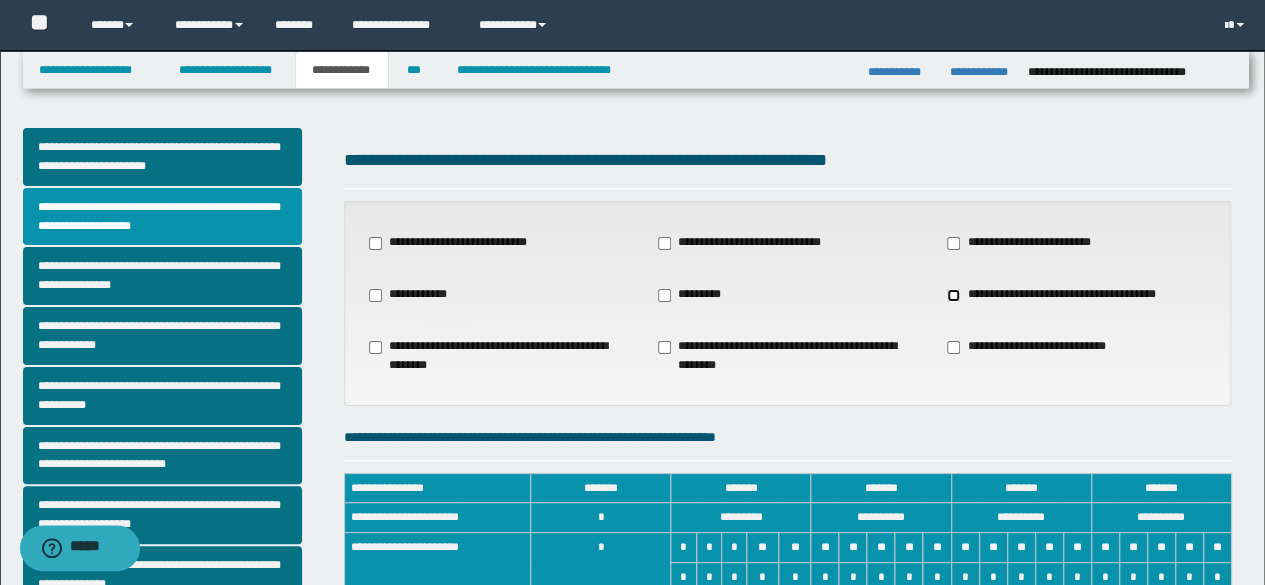 scroll, scrollTop: 200, scrollLeft: 0, axis: vertical 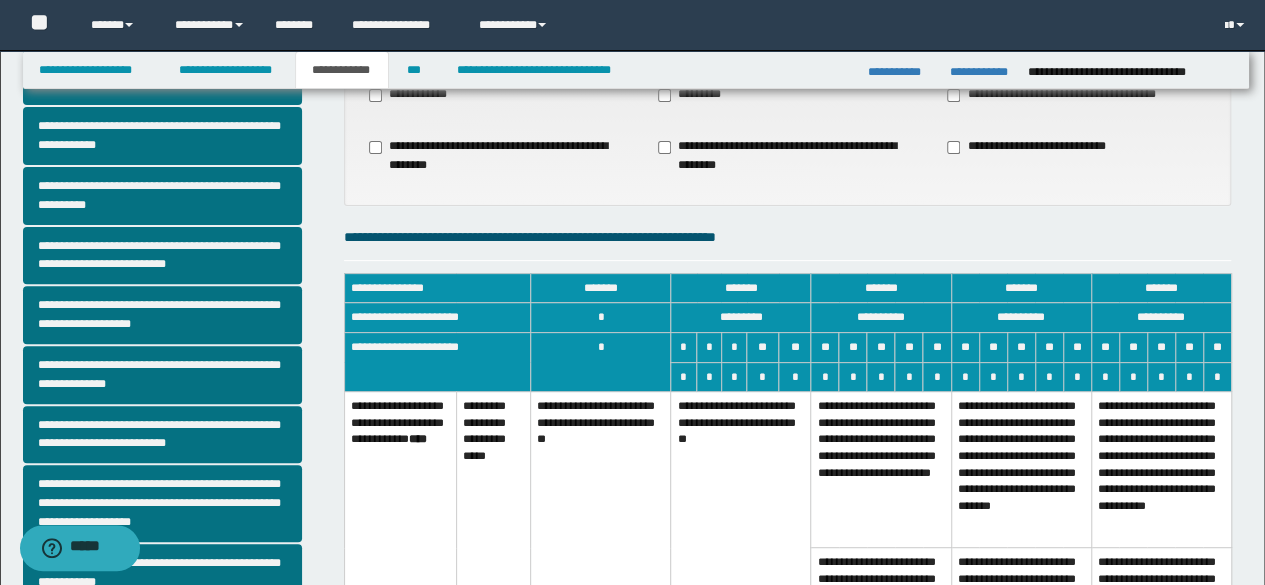 click on "**********" at bounding box center (741, 538) 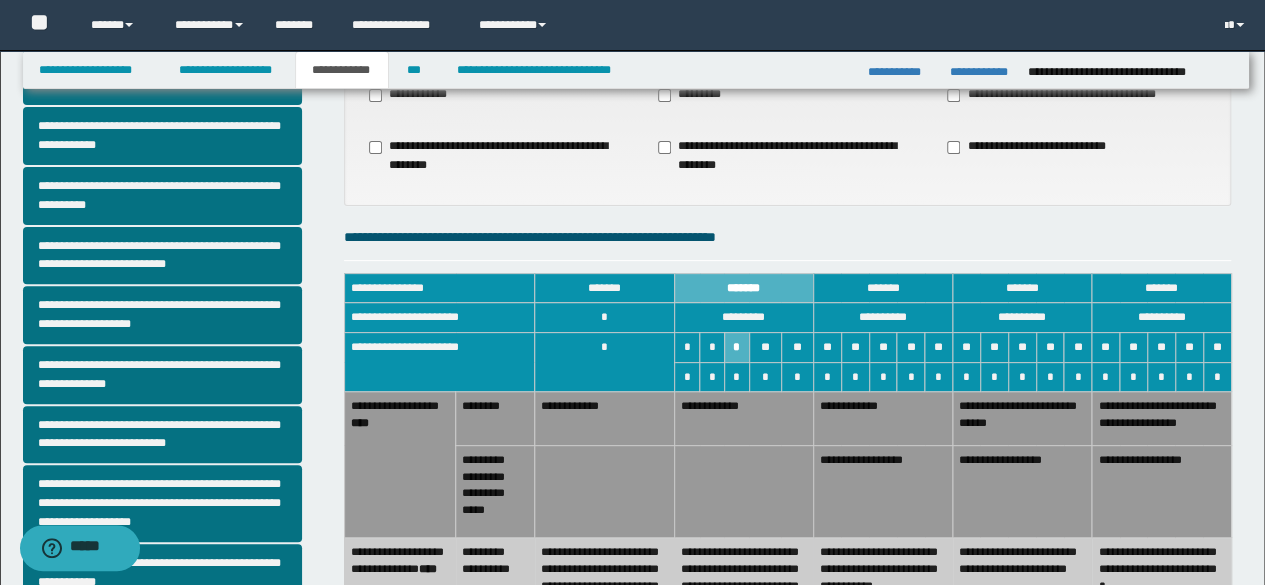 click on "**********" at bounding box center [743, 594] 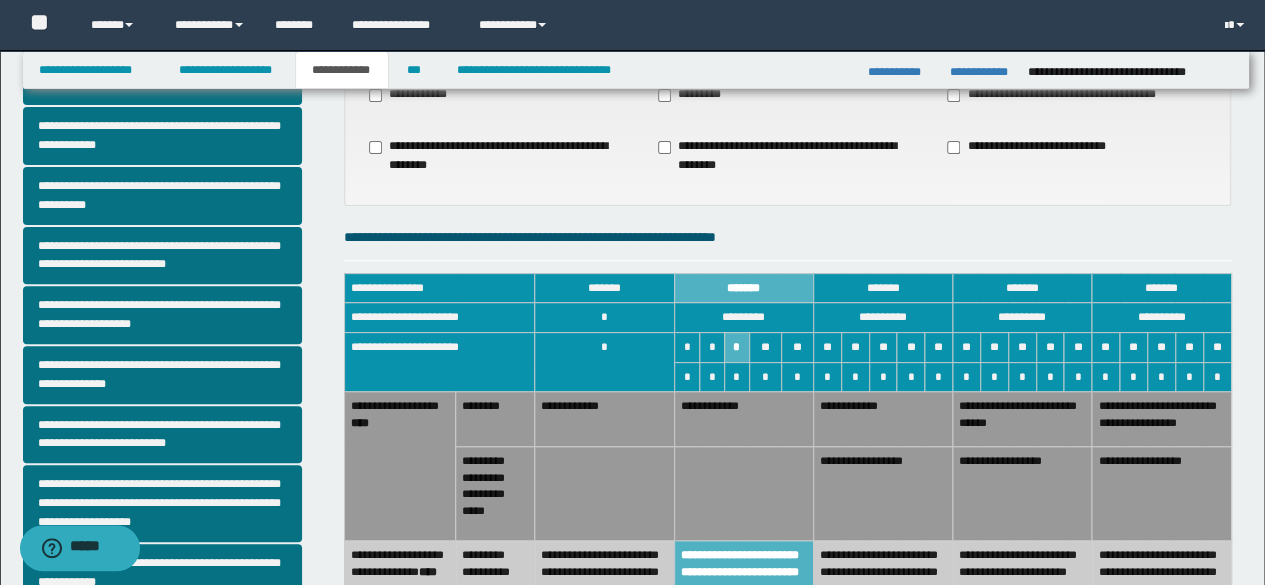 click on "*" at bounding box center (736, 377) 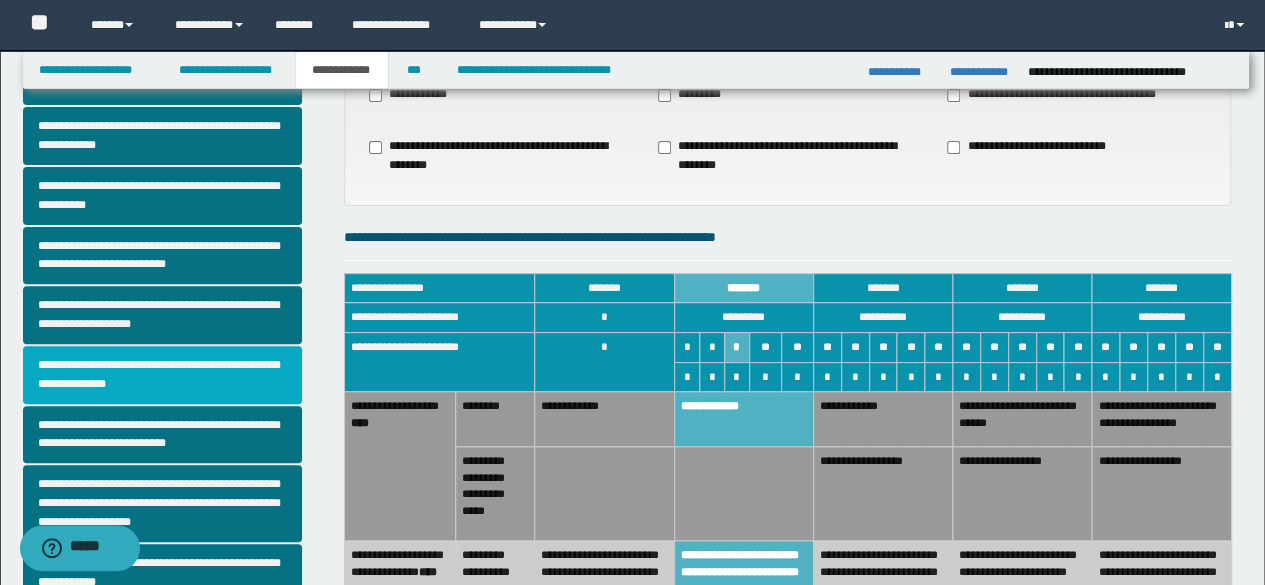 click on "**********" at bounding box center (162, 375) 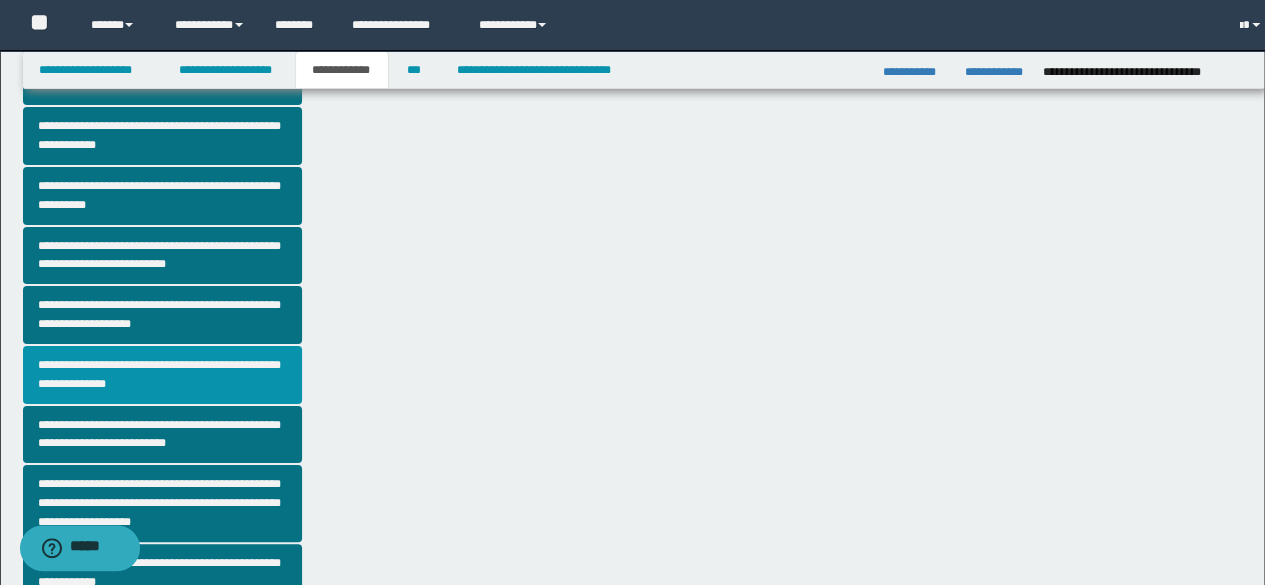scroll, scrollTop: 0, scrollLeft: 0, axis: both 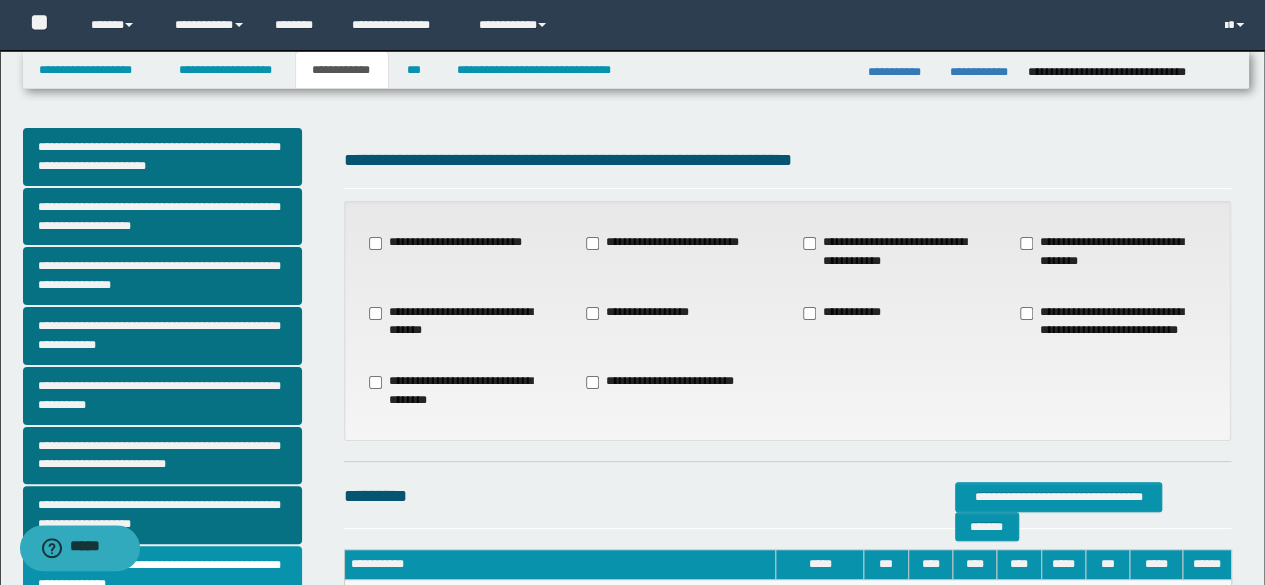 click on "**********" at bounding box center (641, 313) 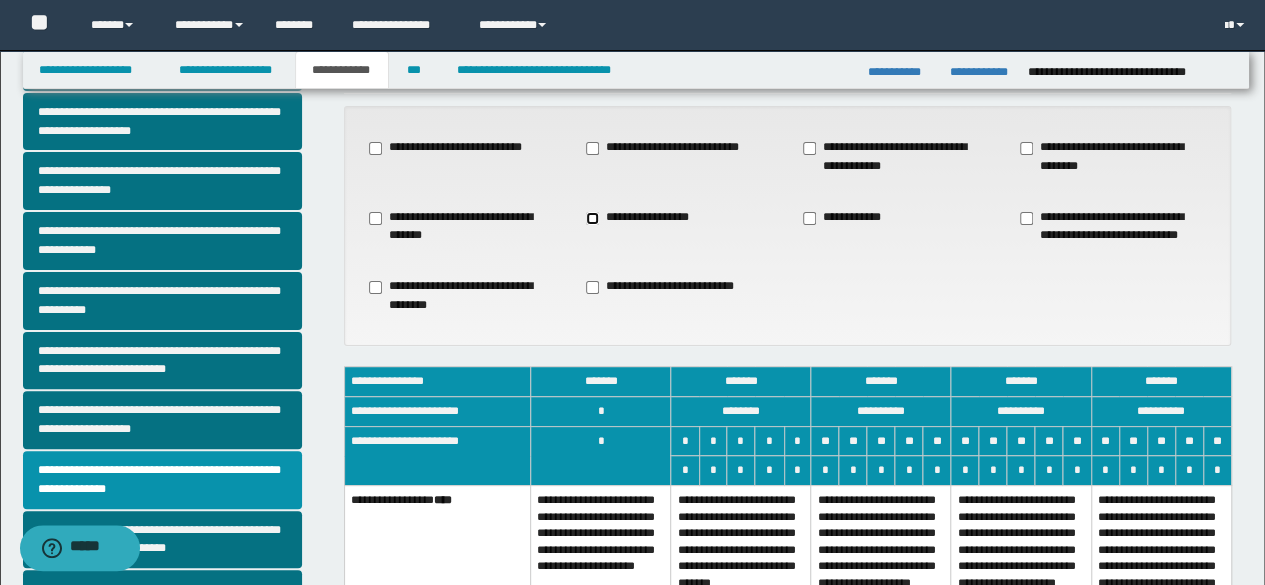 scroll, scrollTop: 300, scrollLeft: 0, axis: vertical 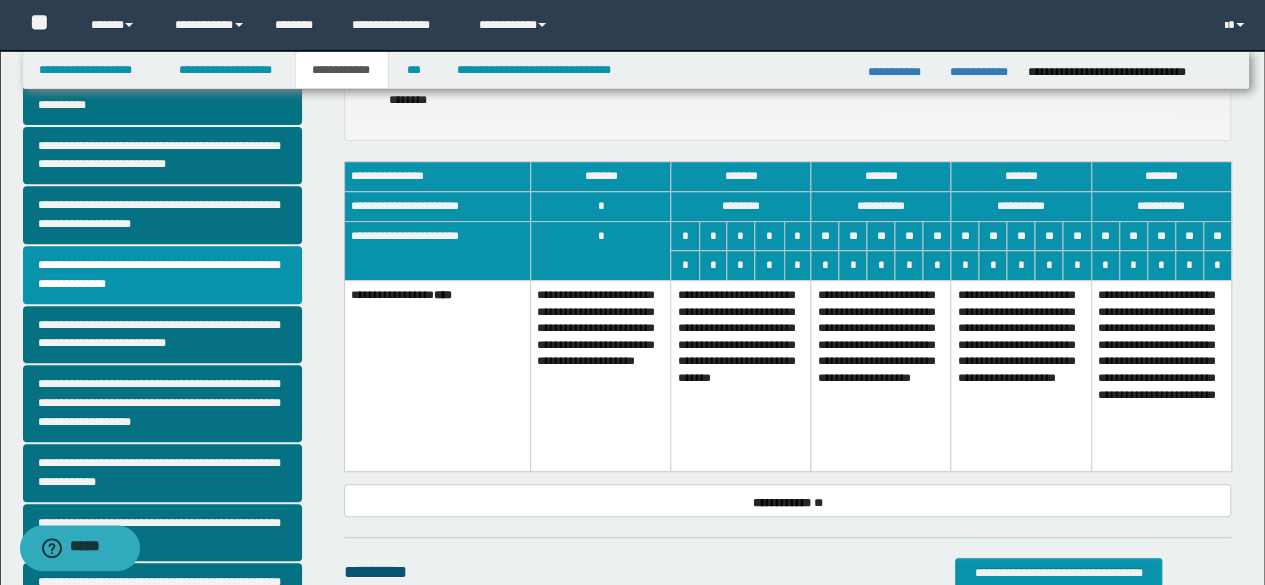 click on "**********" at bounding box center [881, 375] 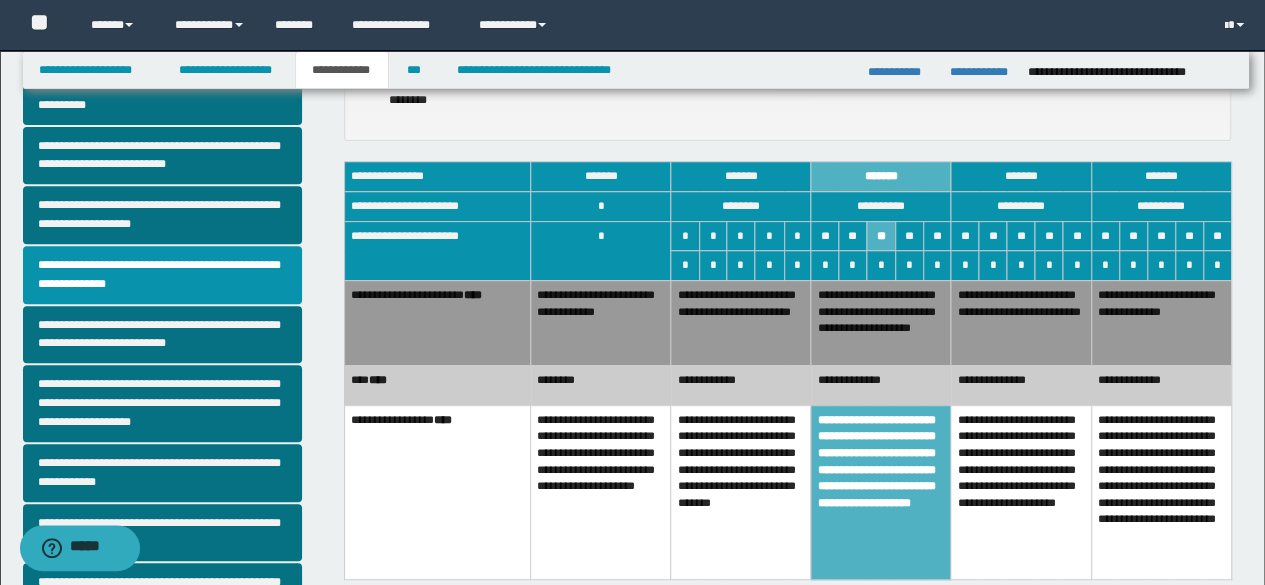 click on "**********" at bounding box center (881, 385) 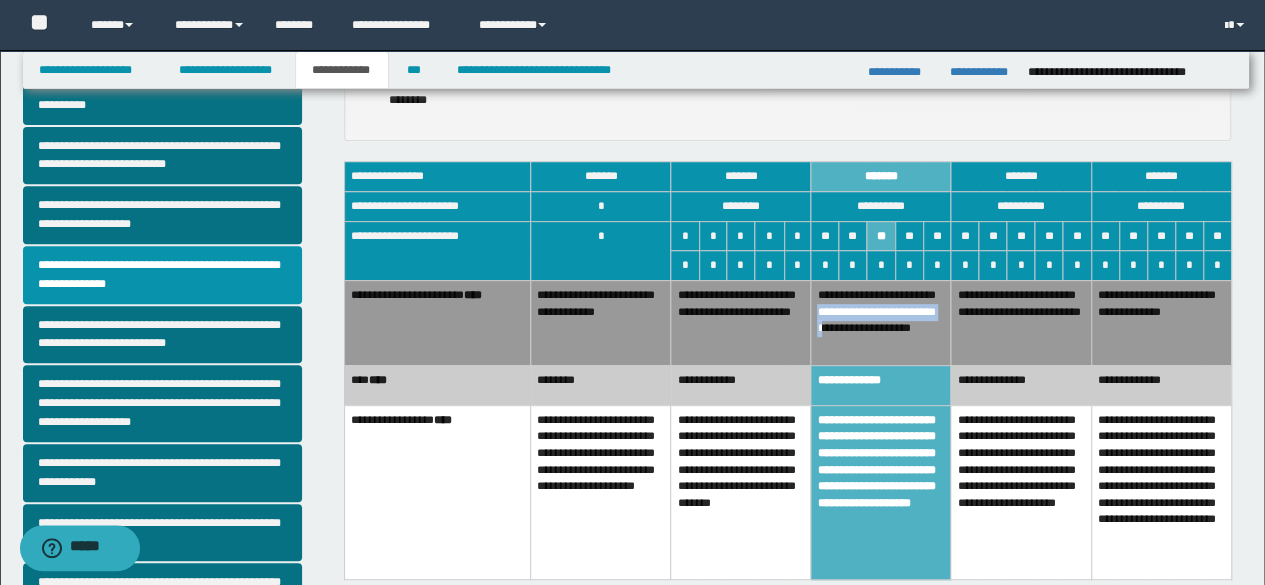 click on "**********" at bounding box center [881, 322] 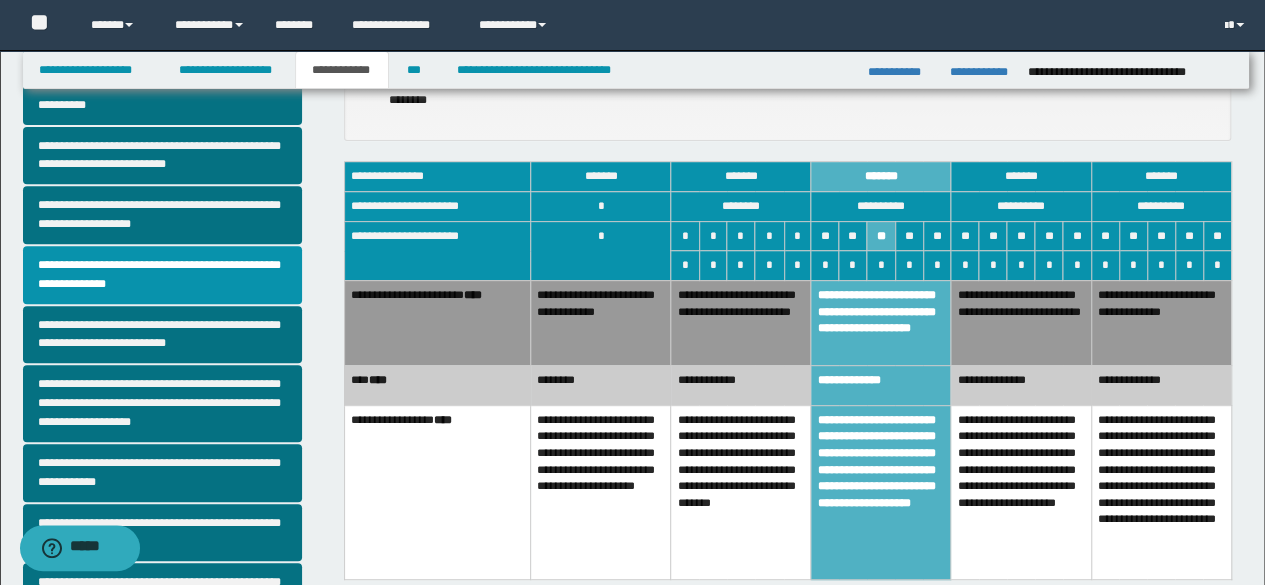 click on "**********" at bounding box center (881, 322) 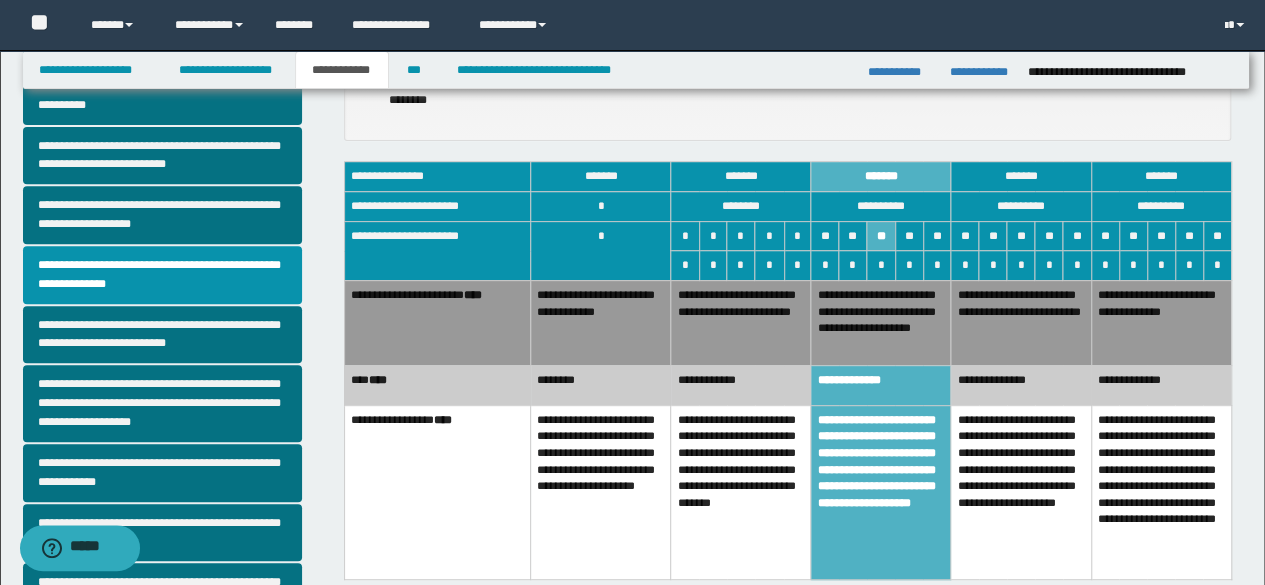 click on "**********" at bounding box center (881, 322) 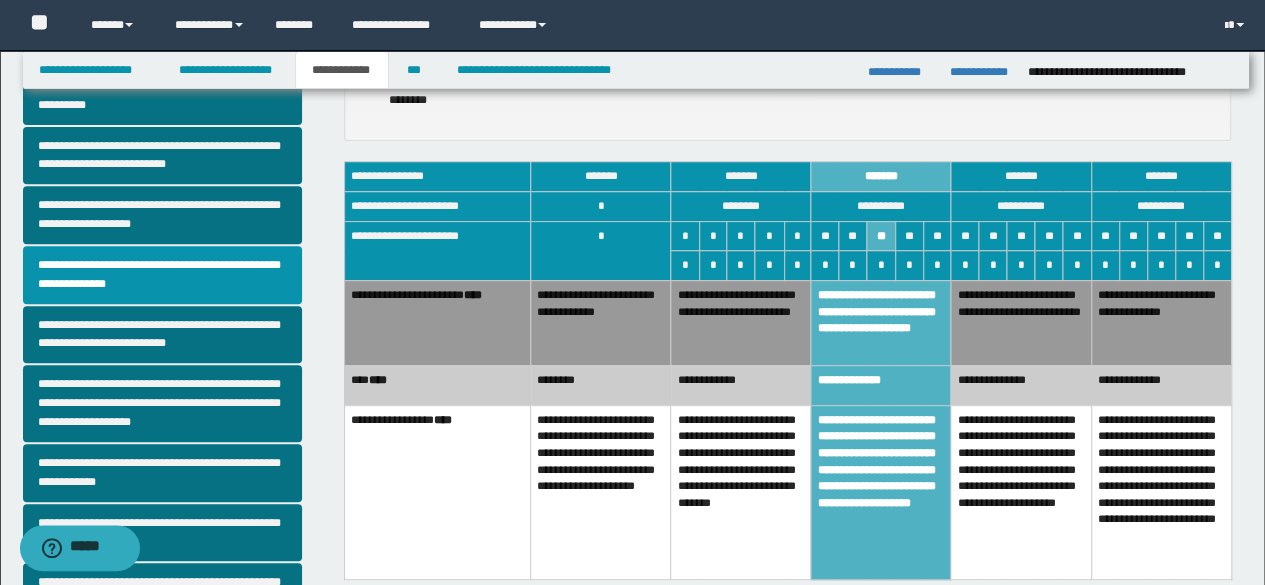 click on "**********" at bounding box center (741, 322) 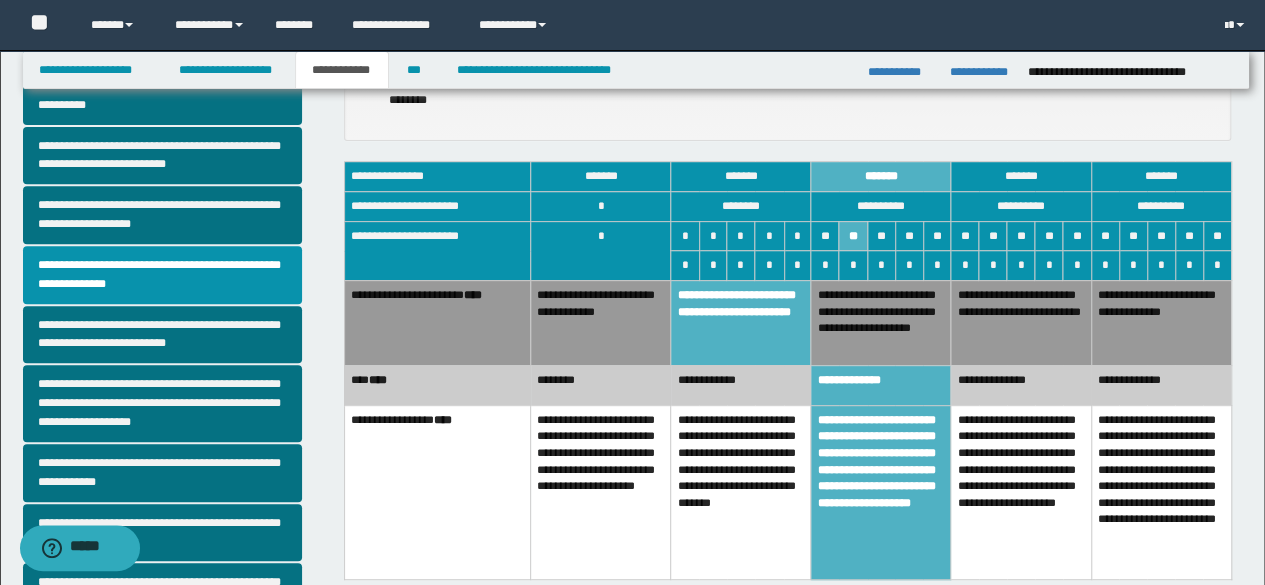 click on "**********" at bounding box center [601, 322] 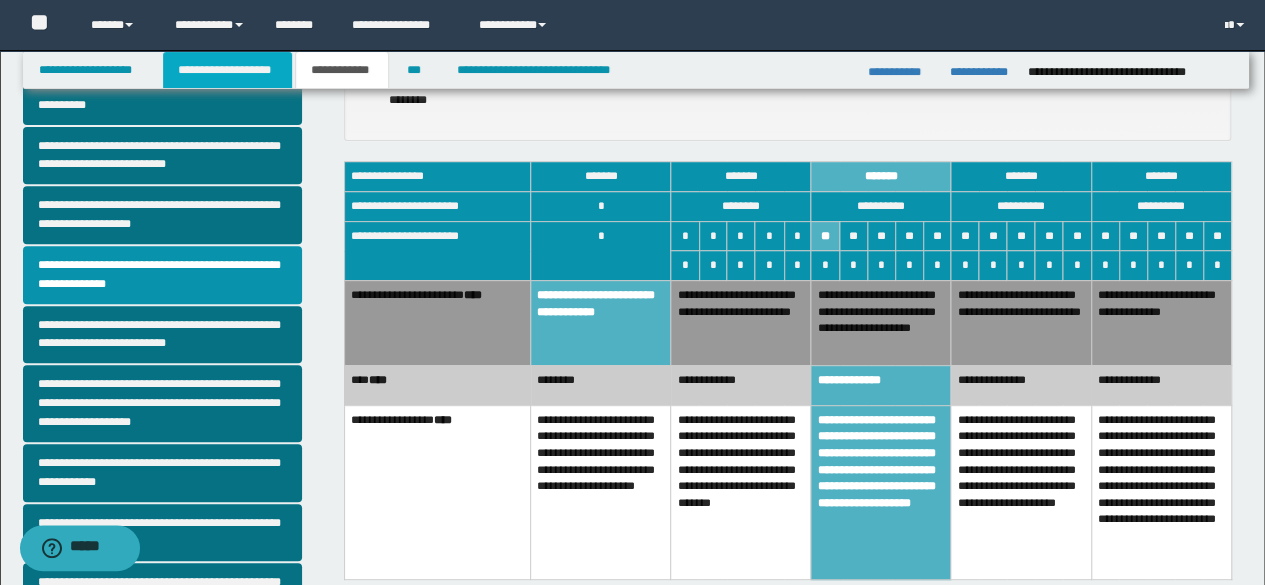 click on "**********" at bounding box center [227, 70] 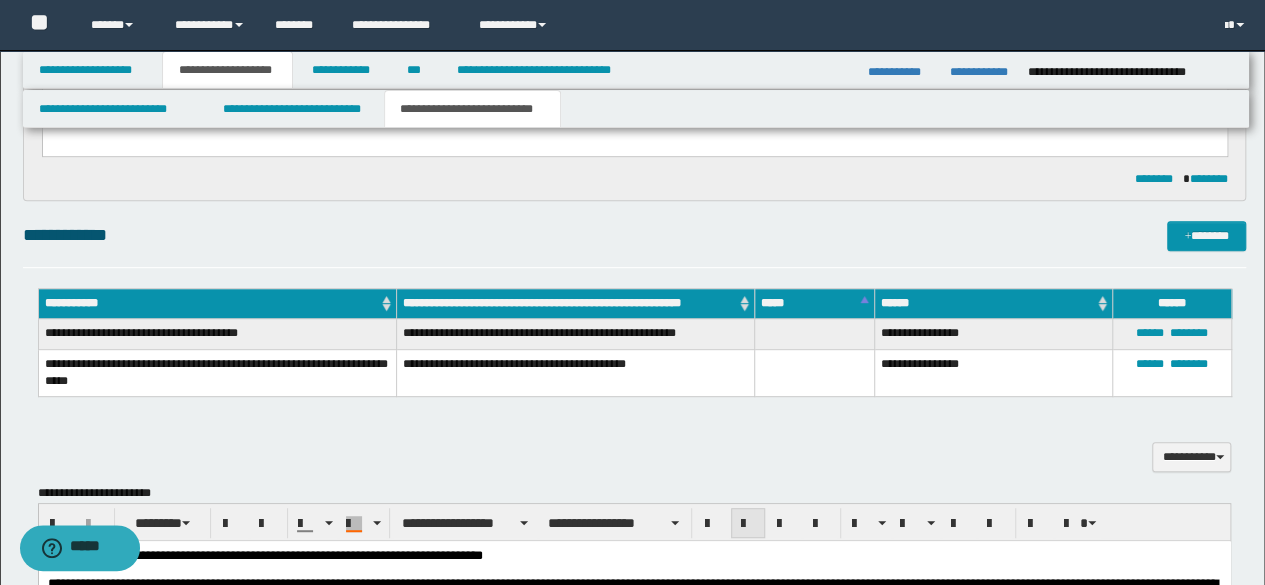 scroll, scrollTop: 730, scrollLeft: 0, axis: vertical 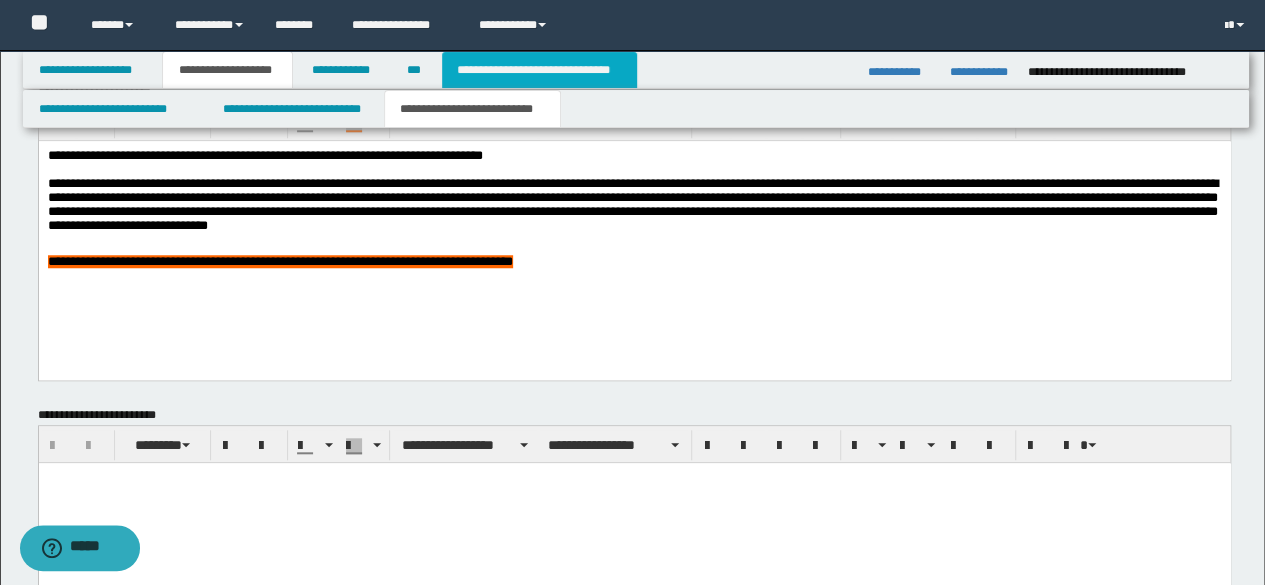 click on "**********" at bounding box center (539, 70) 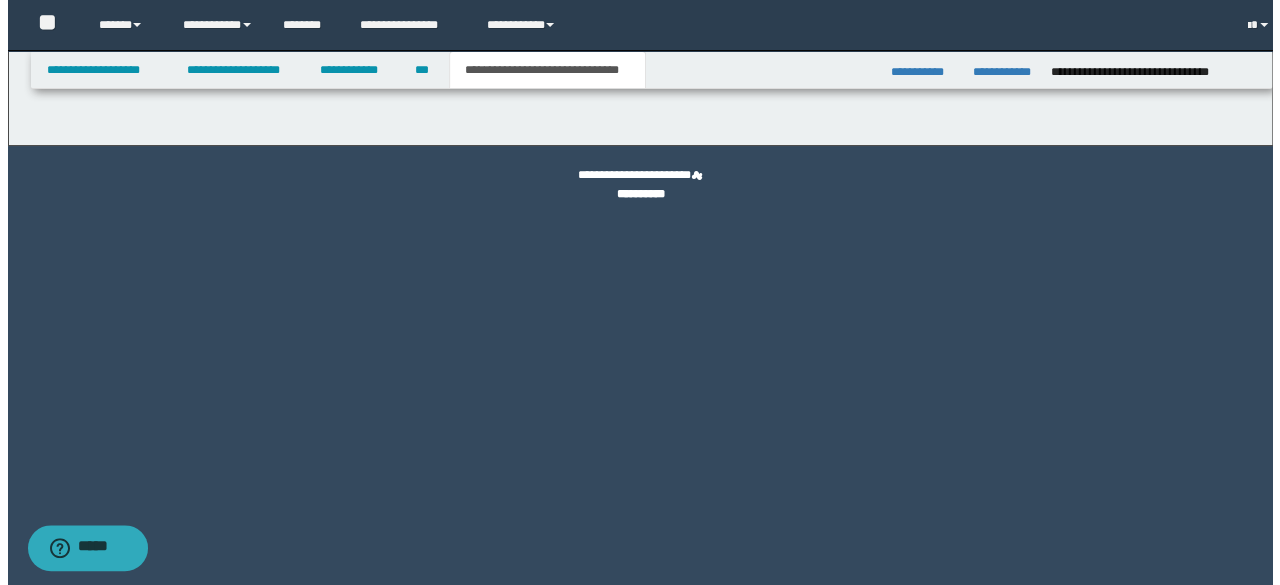 scroll, scrollTop: 0, scrollLeft: 0, axis: both 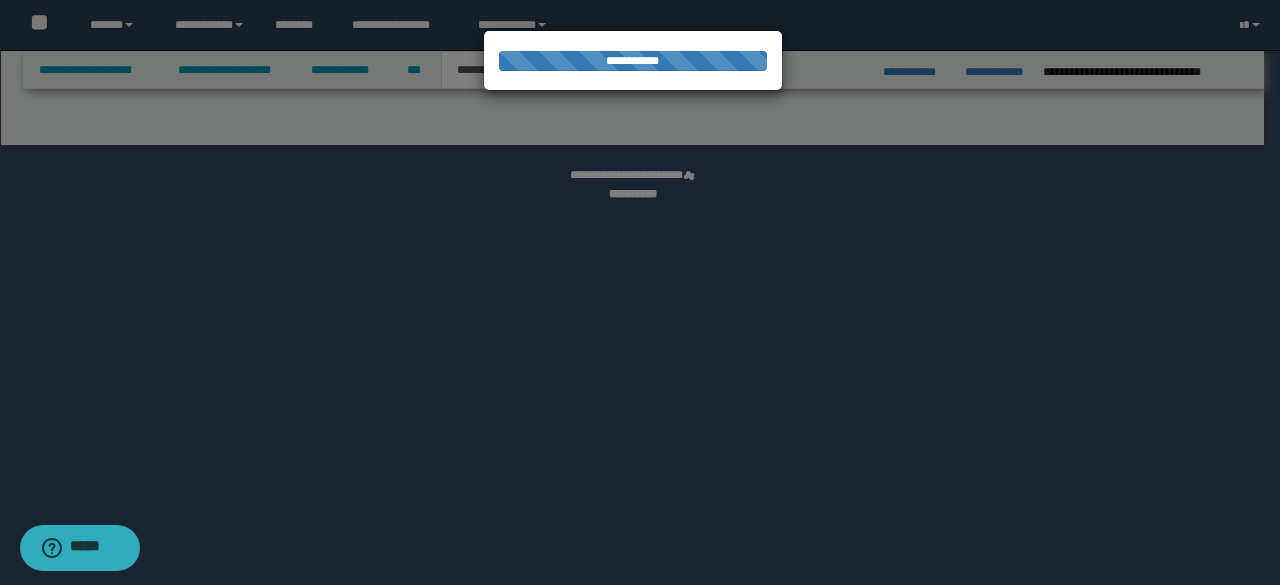 select on "*" 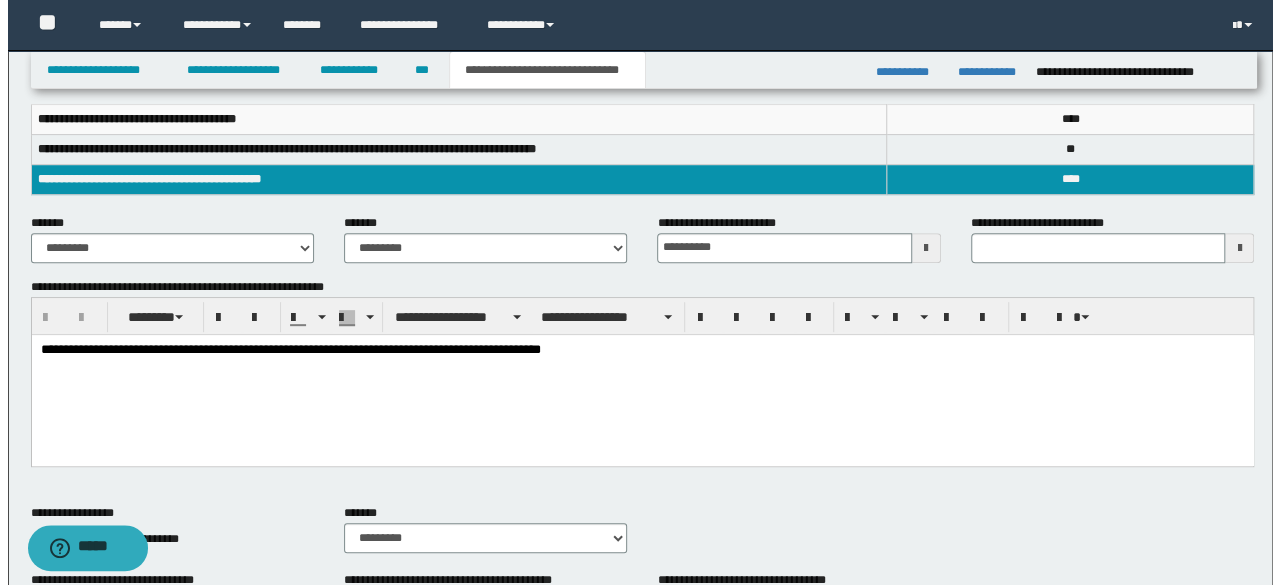 scroll, scrollTop: 800, scrollLeft: 0, axis: vertical 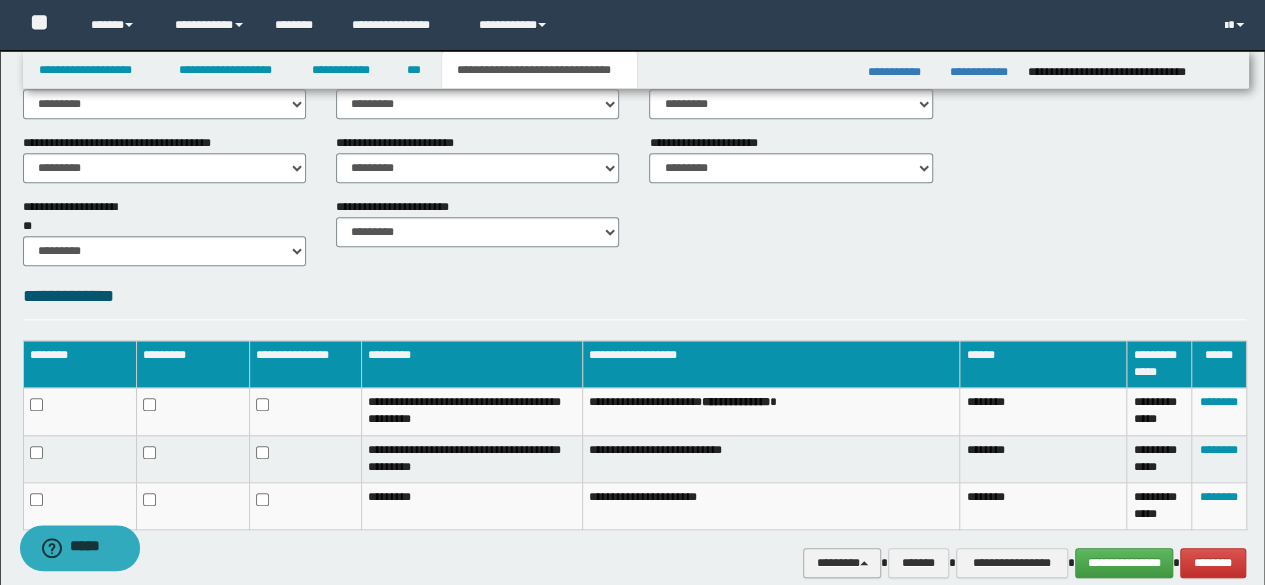 click on "********" at bounding box center (842, 562) 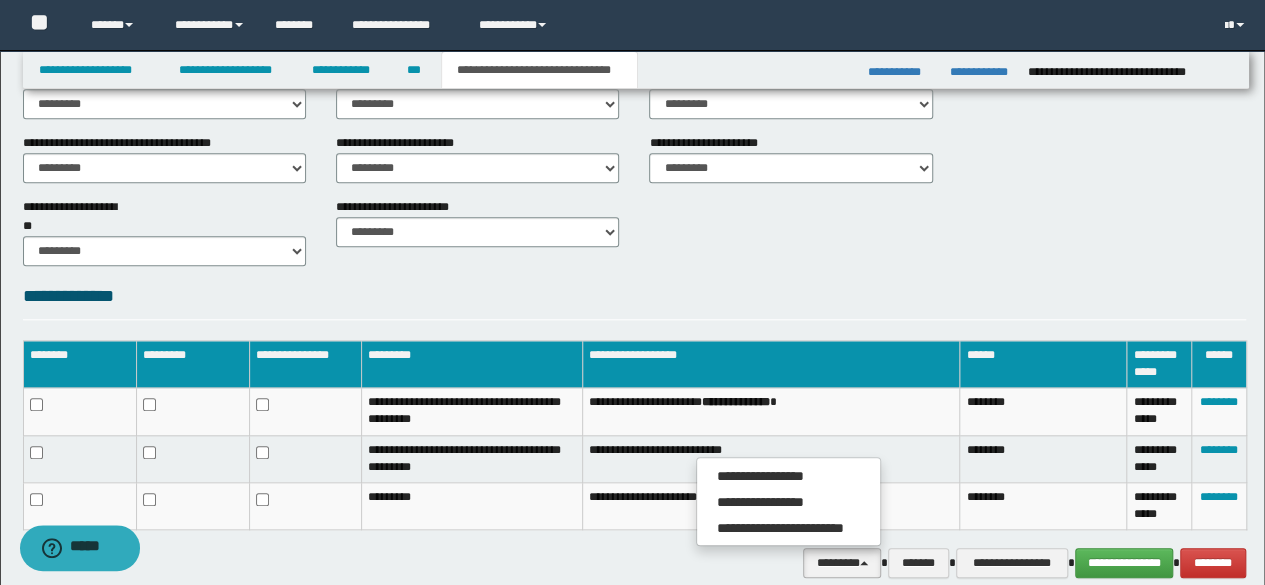 drag, startPoint x: 666, startPoint y: 251, endPoint x: 42, endPoint y: 233, distance: 624.2596 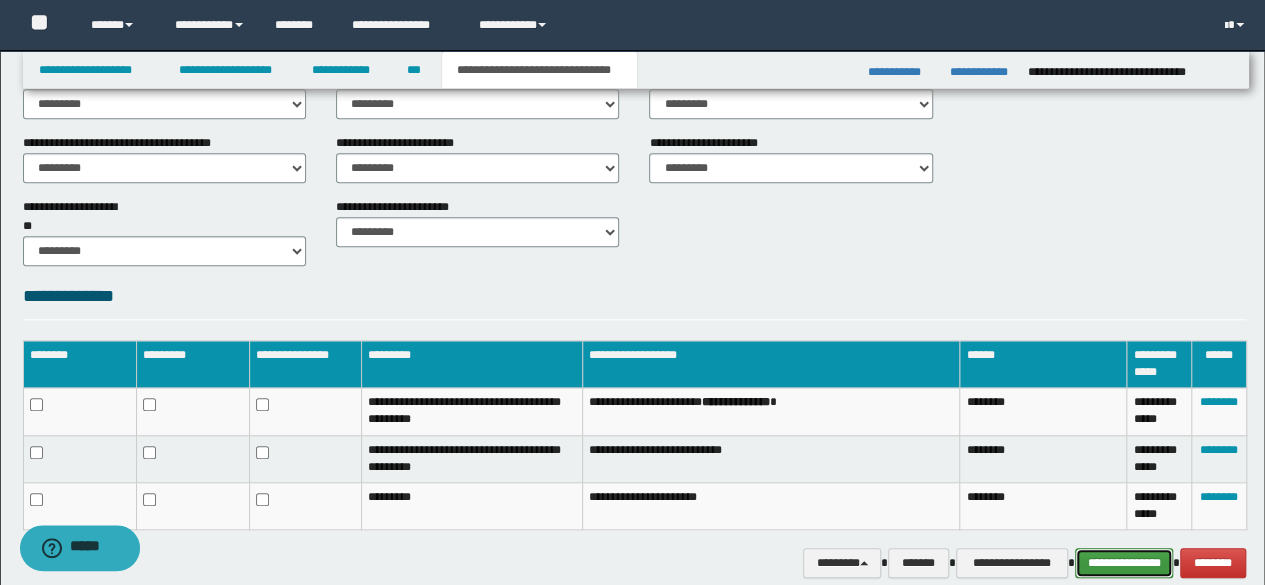 click on "**********" at bounding box center (1124, 562) 